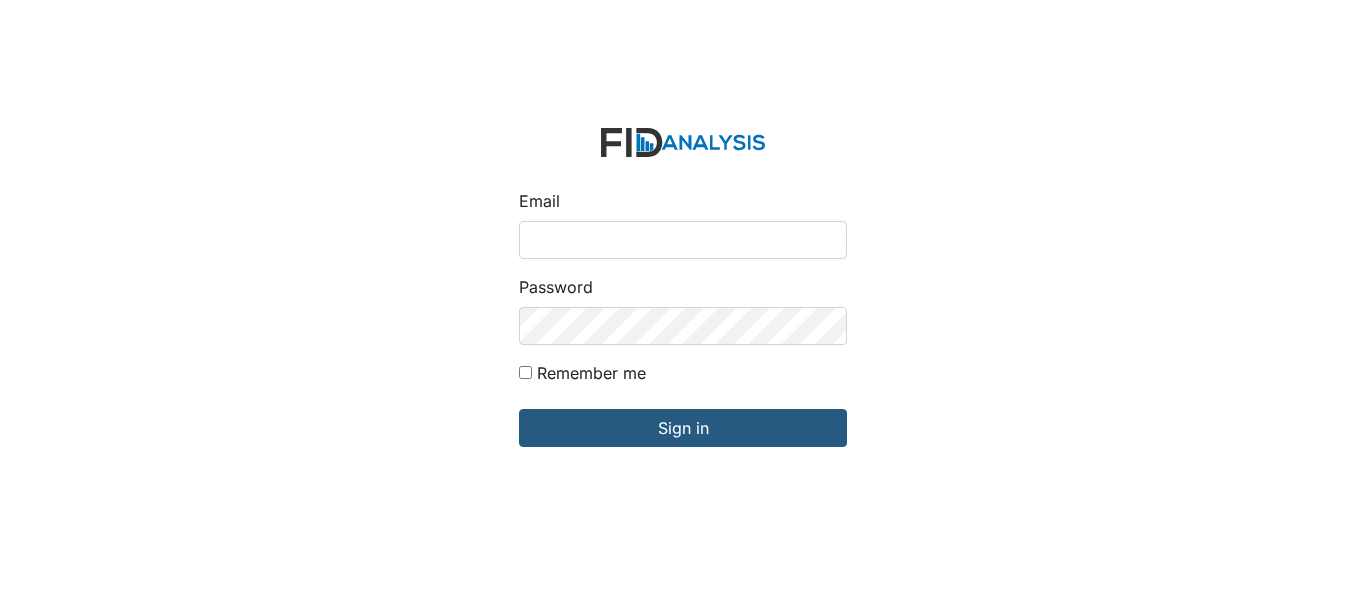 scroll, scrollTop: 0, scrollLeft: 0, axis: both 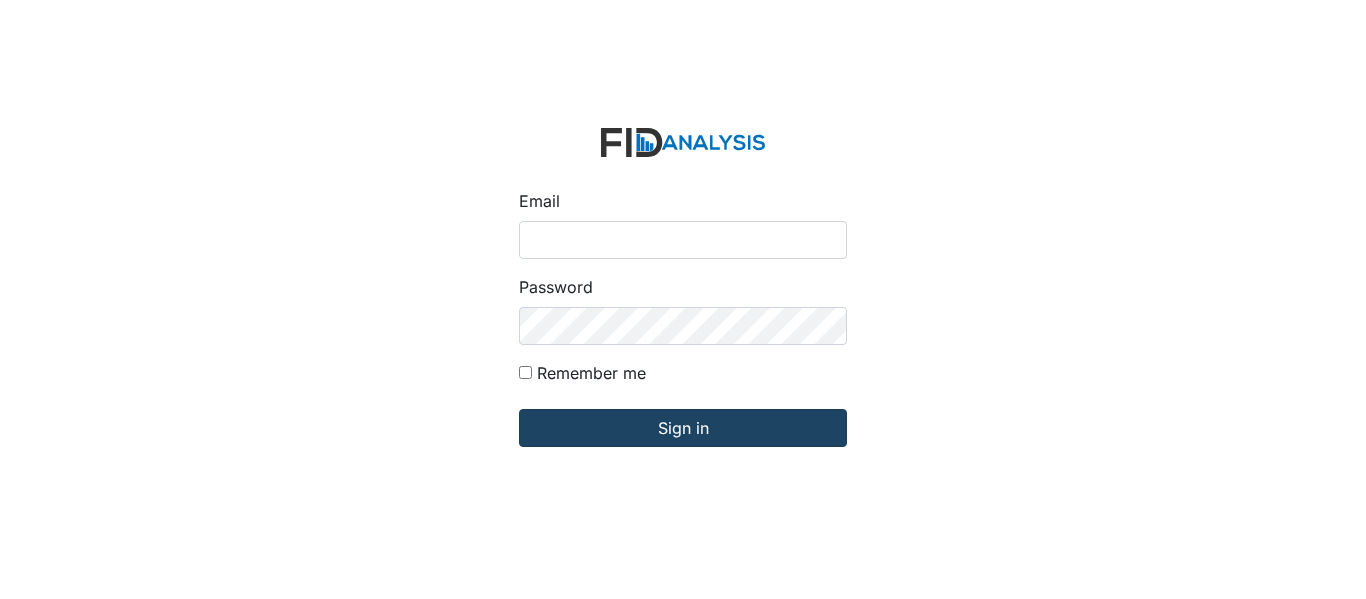 type on "[EMAIL_ADDRESS][DOMAIN_NAME]" 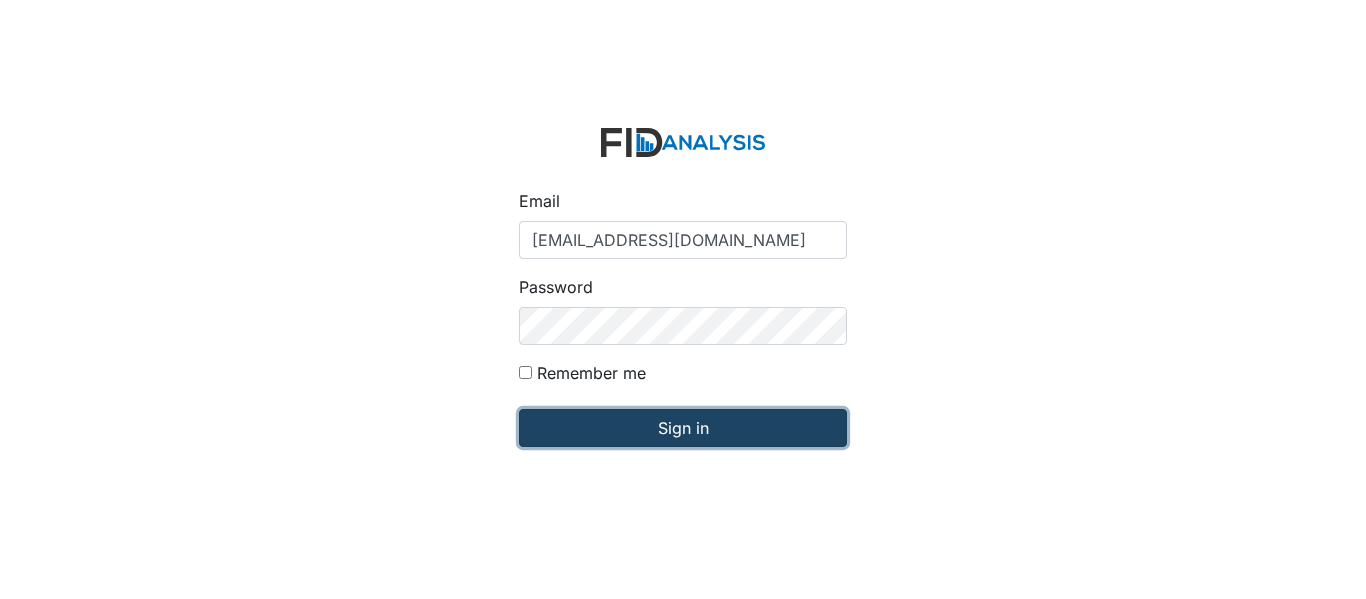 click on "Sign in" at bounding box center [683, 428] 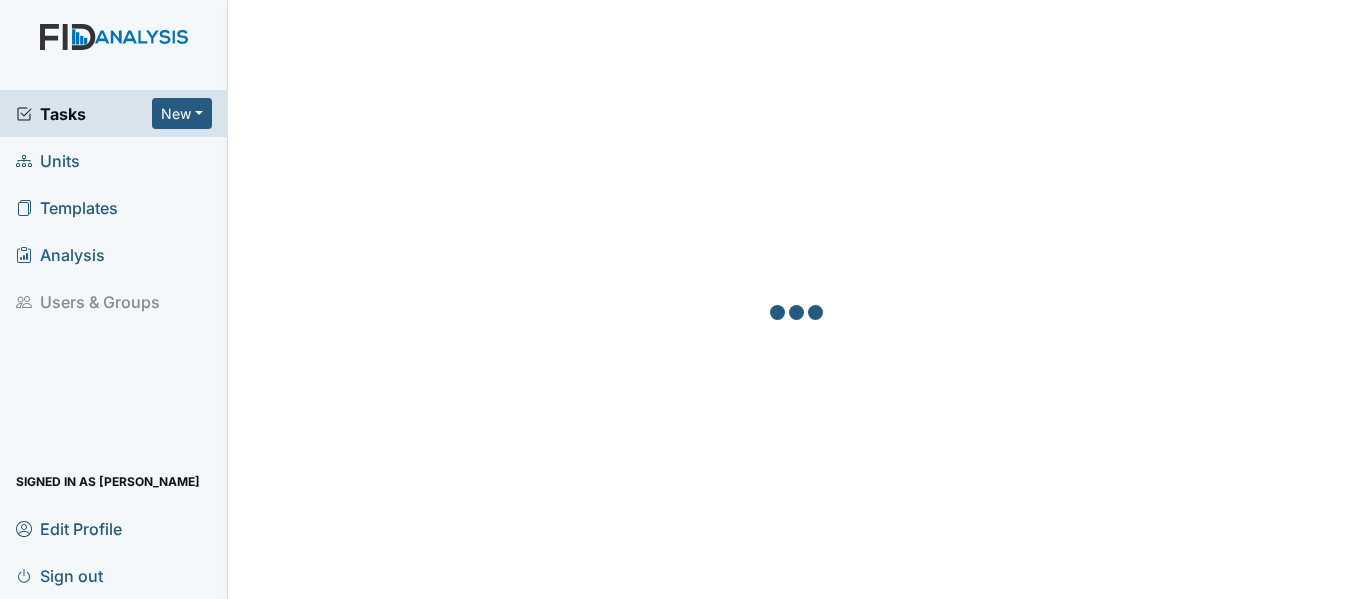 scroll, scrollTop: 0, scrollLeft: 0, axis: both 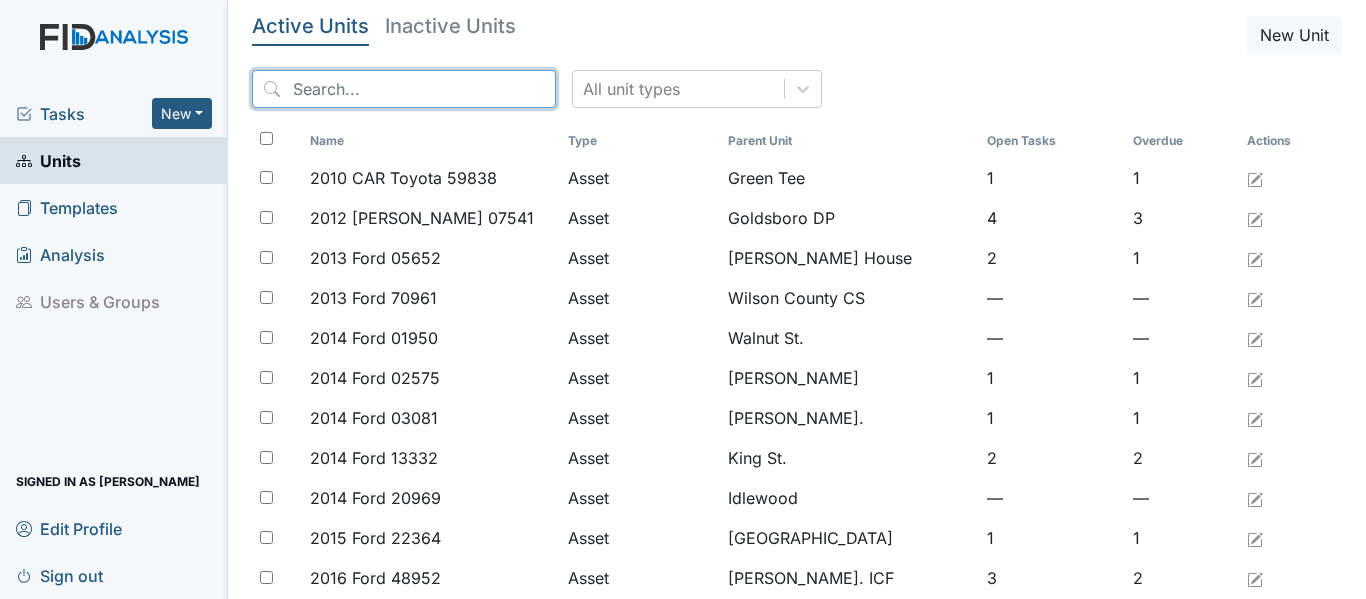 click at bounding box center (404, 89) 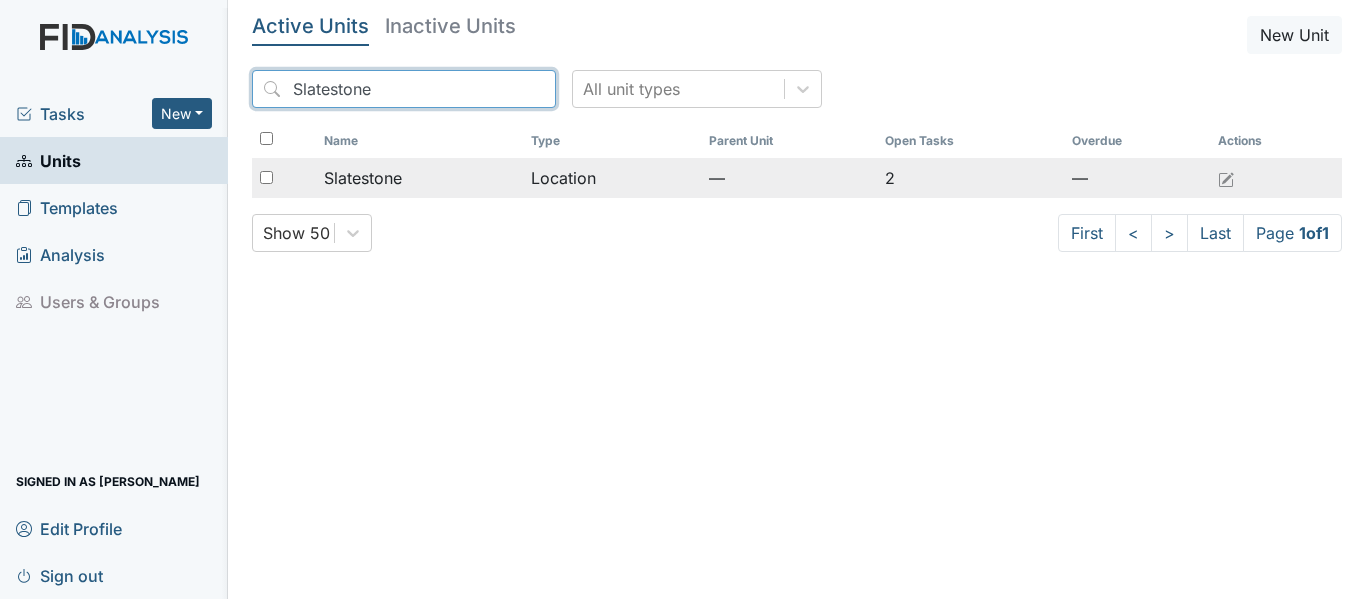 type on "Slatestone" 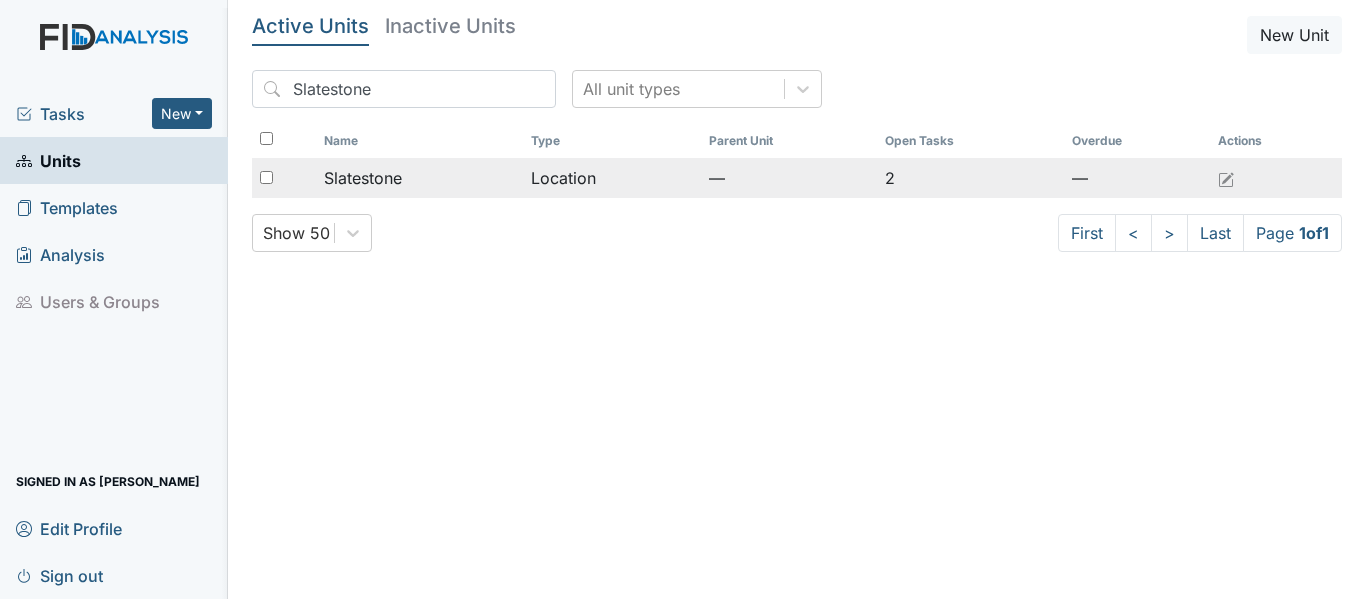 click on "Location" at bounding box center (612, 178) 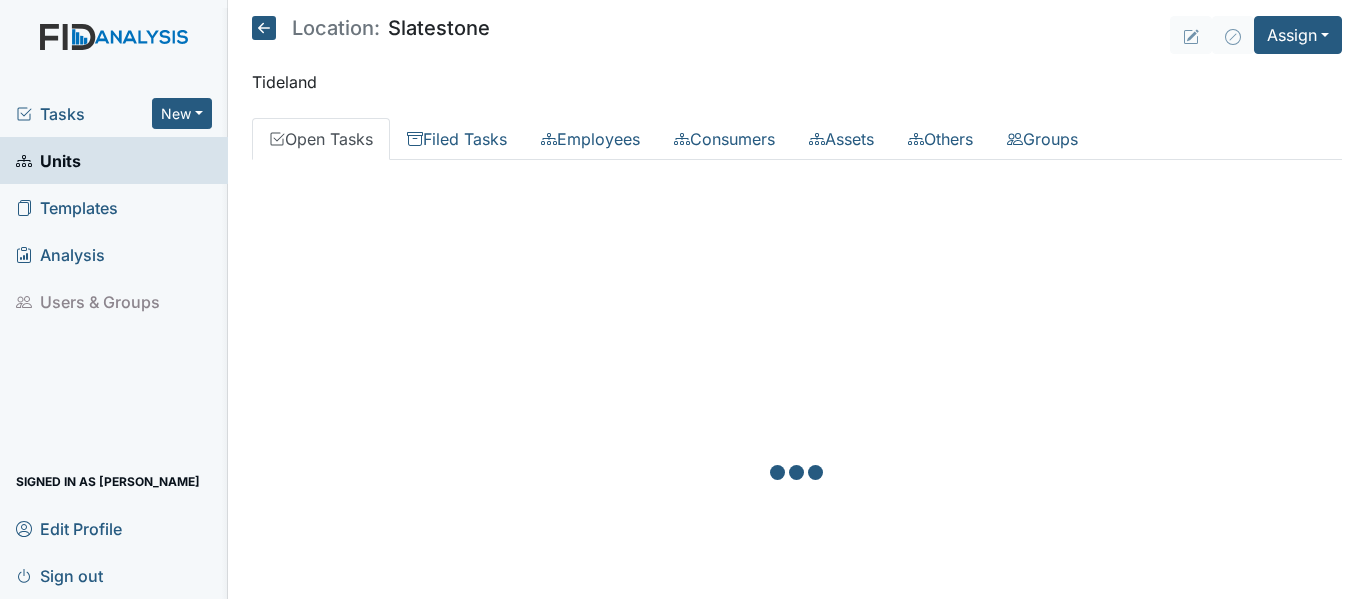scroll, scrollTop: 0, scrollLeft: 0, axis: both 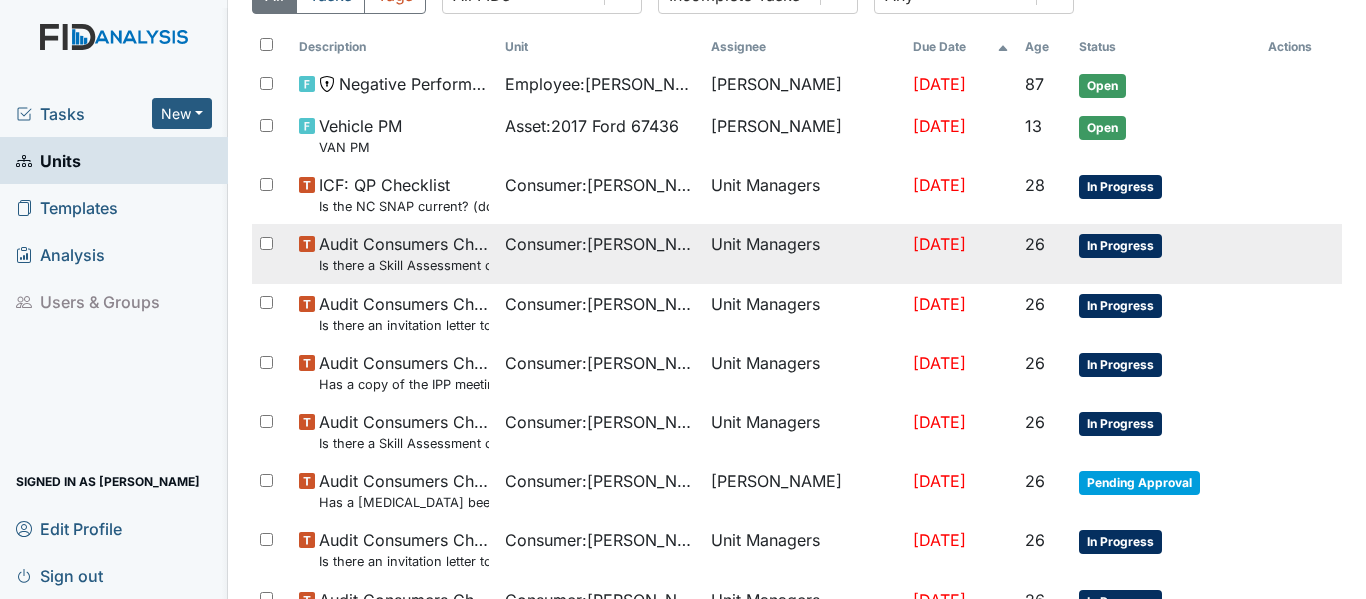 click on "In Progress" at bounding box center (1120, 246) 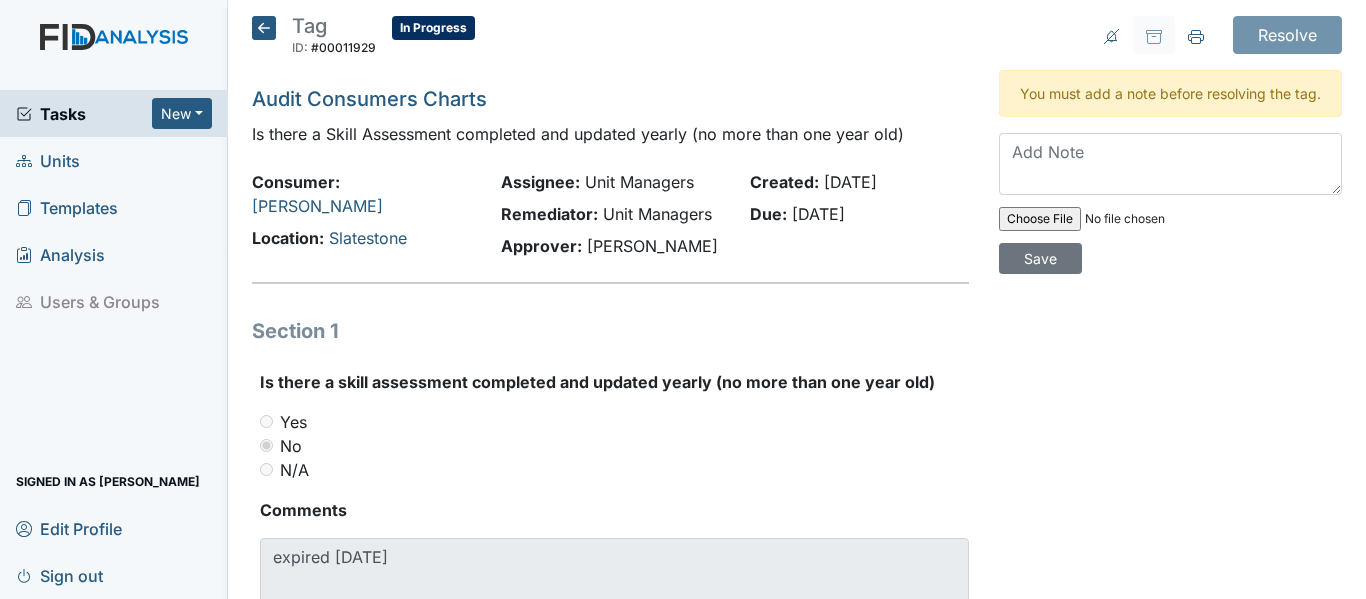 scroll, scrollTop: 0, scrollLeft: 0, axis: both 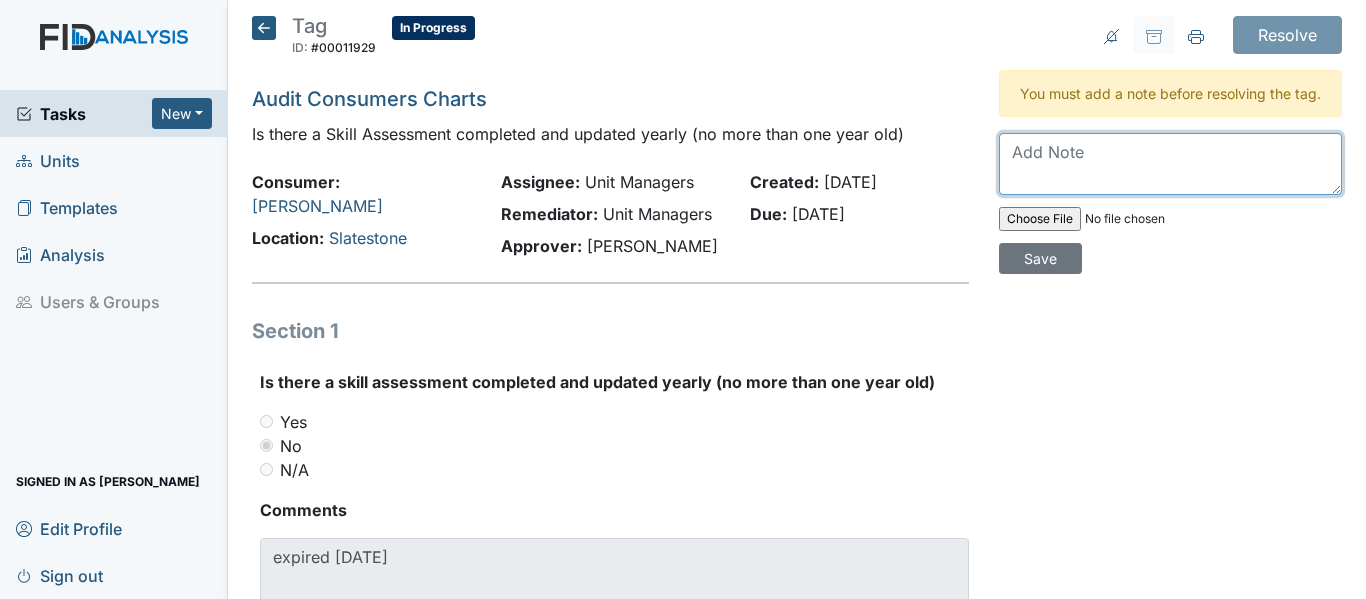 click at bounding box center [1170, 164] 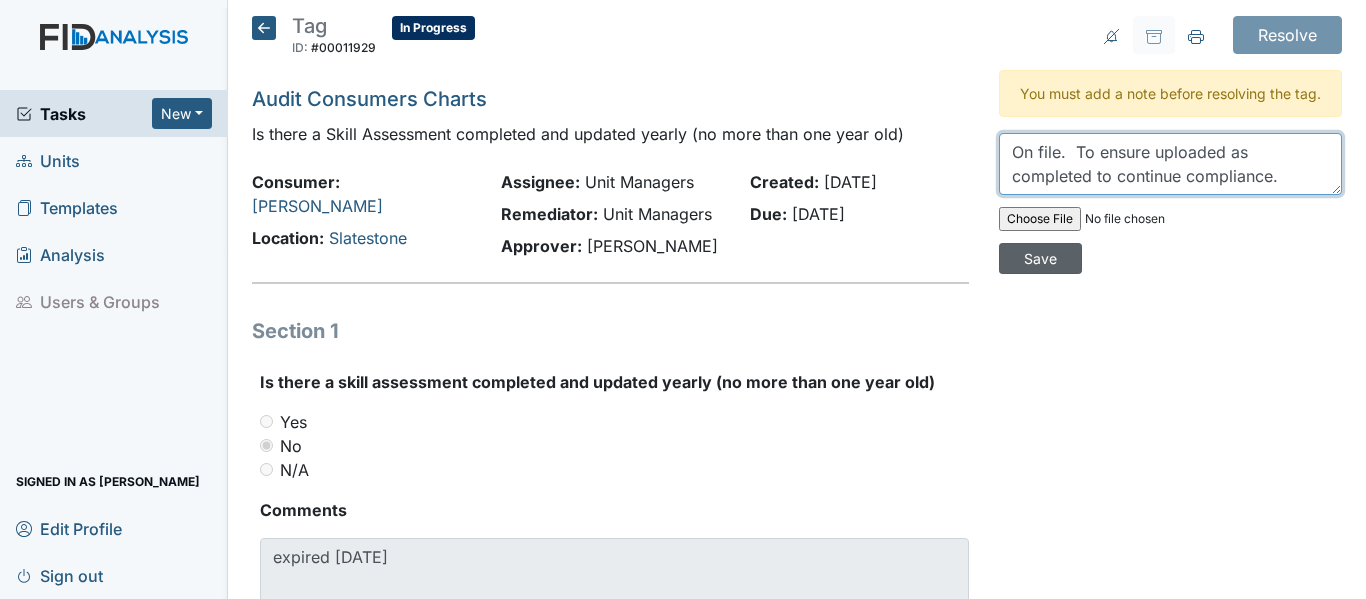 type on "On file.  To ensure uploaded as completed to continue compliance." 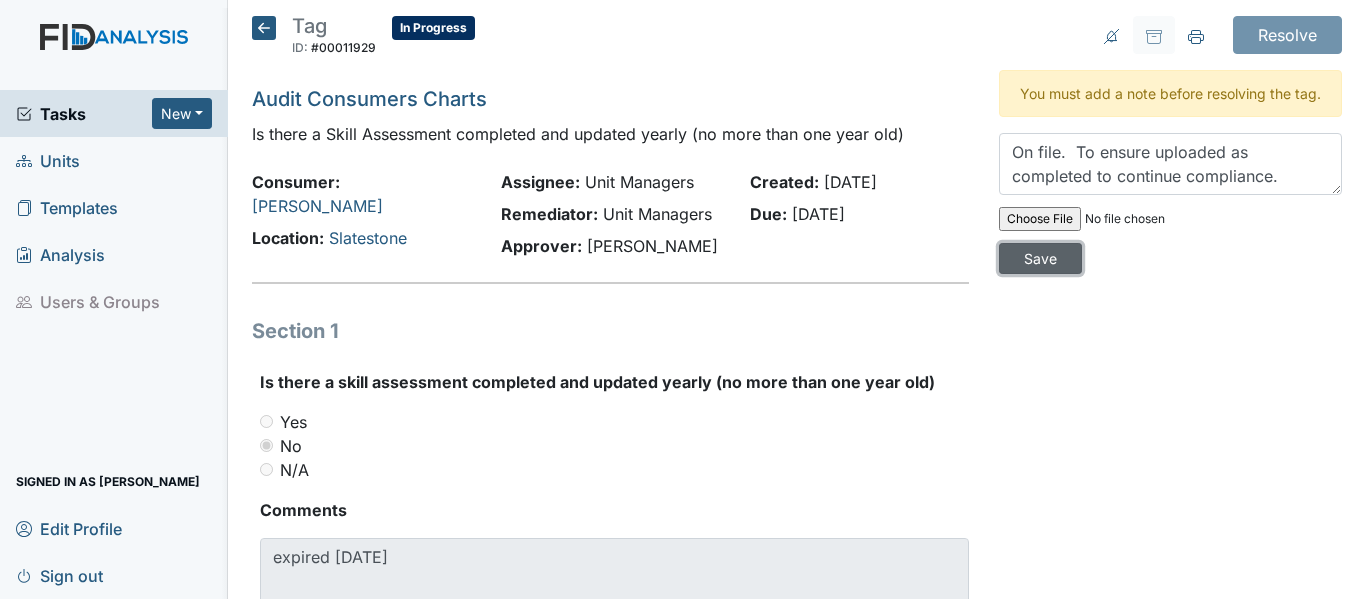 click on "Save" at bounding box center (1040, 258) 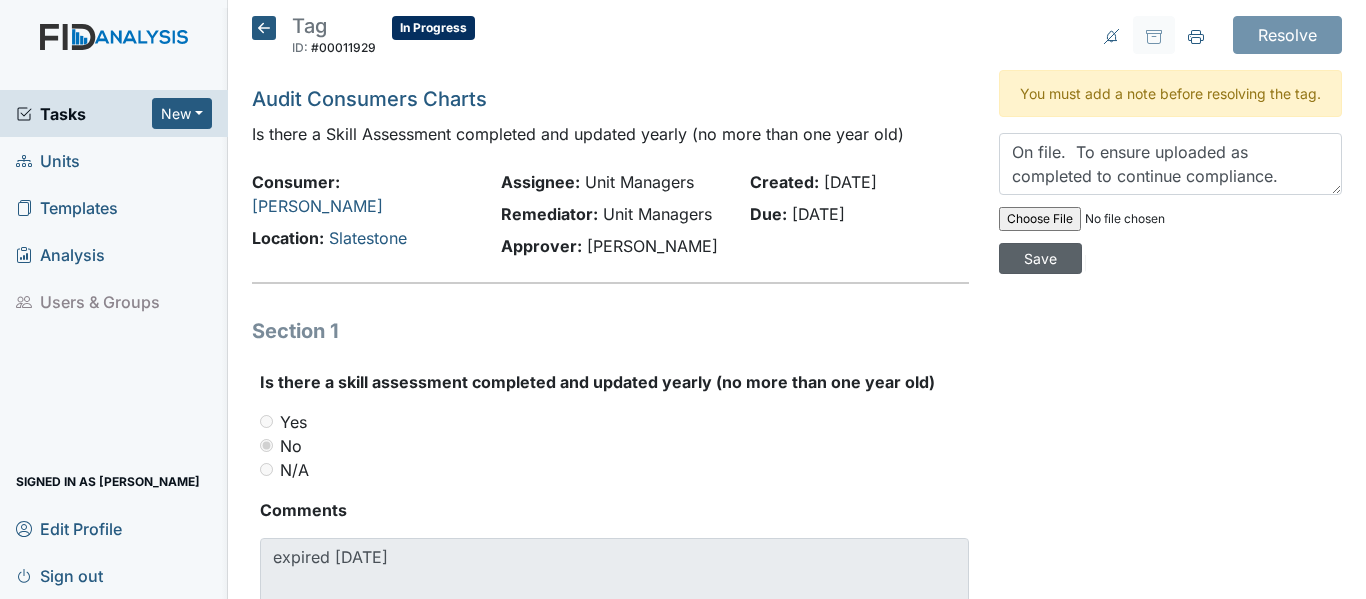 type 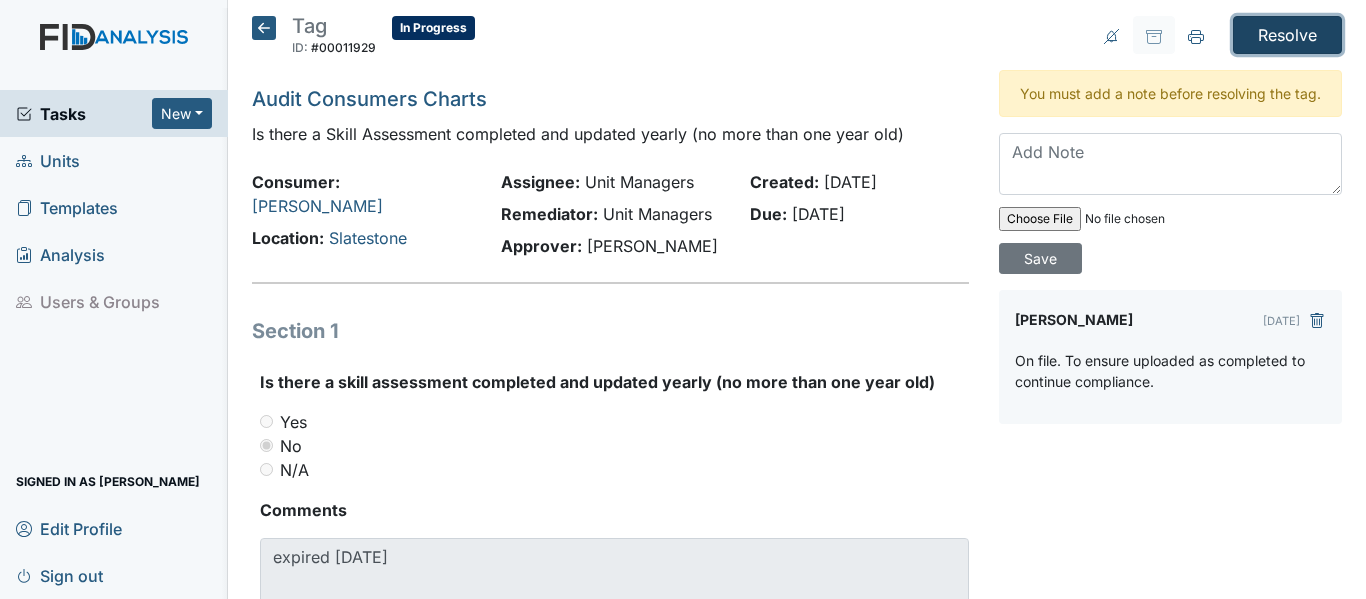 click on "Resolve" at bounding box center [1287, 35] 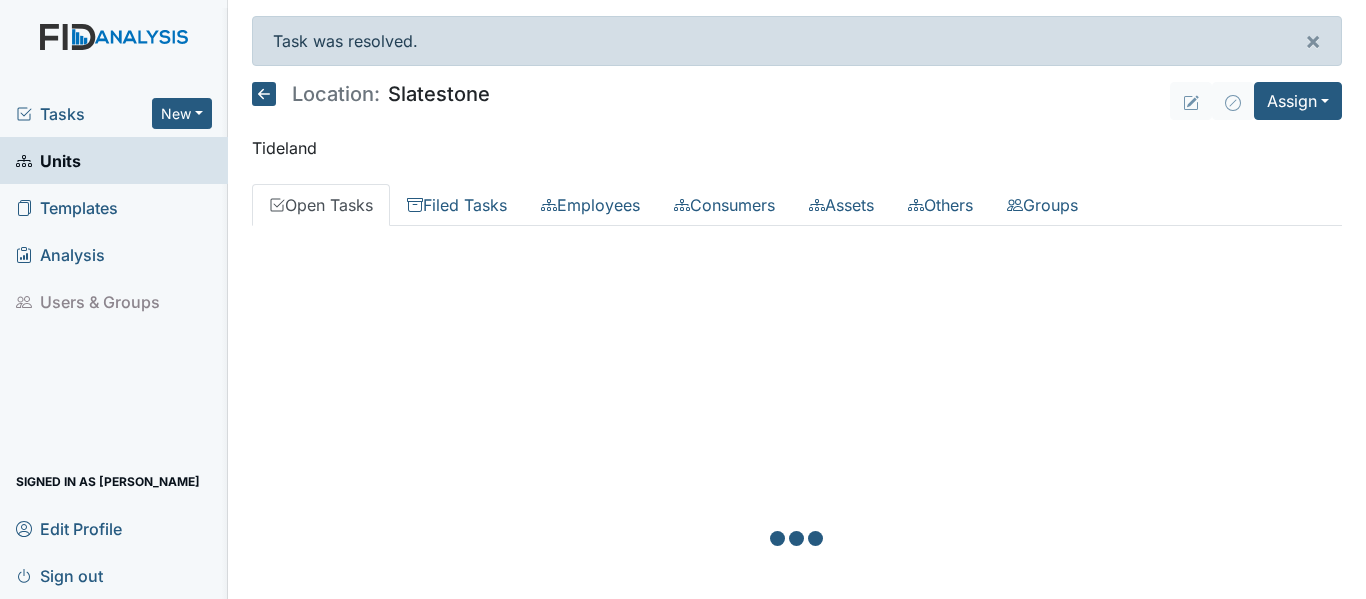 scroll, scrollTop: 0, scrollLeft: 0, axis: both 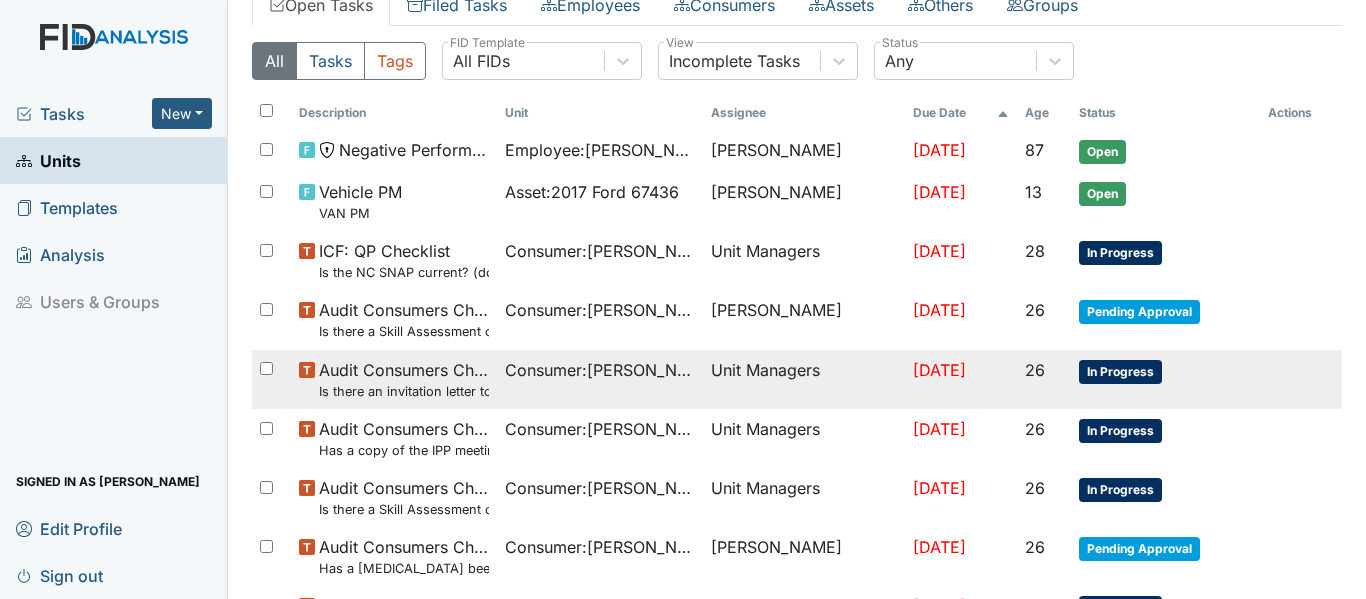 click on "In Progress" at bounding box center [1120, 372] 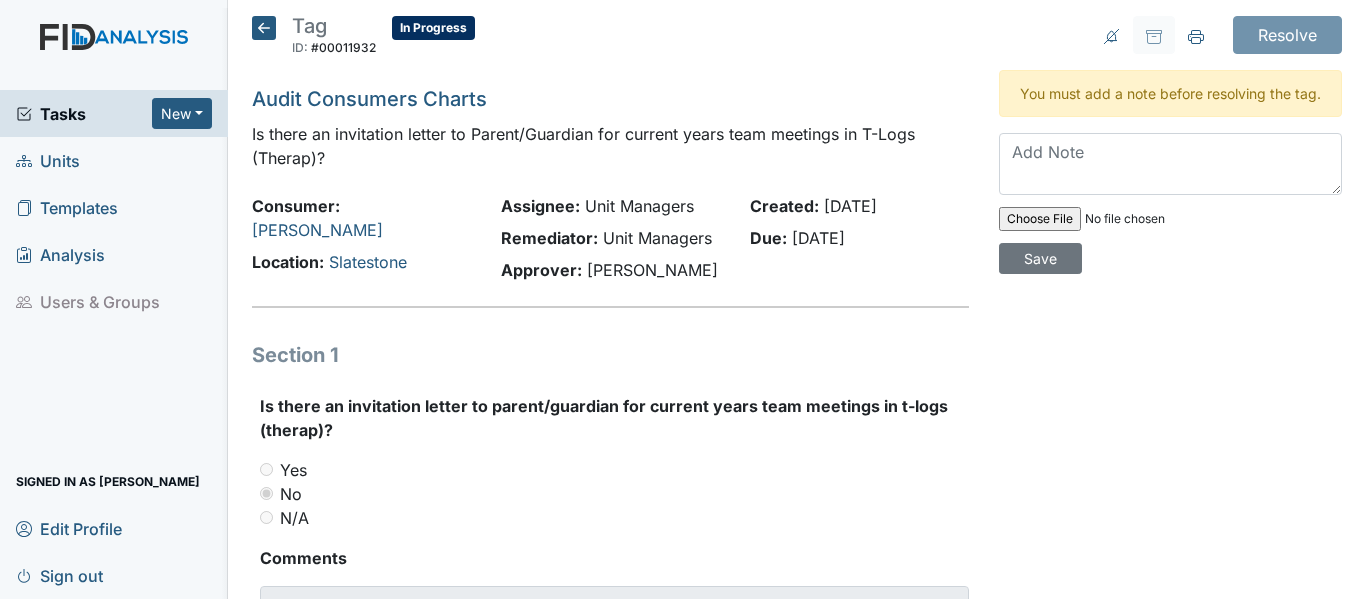 scroll, scrollTop: 0, scrollLeft: 0, axis: both 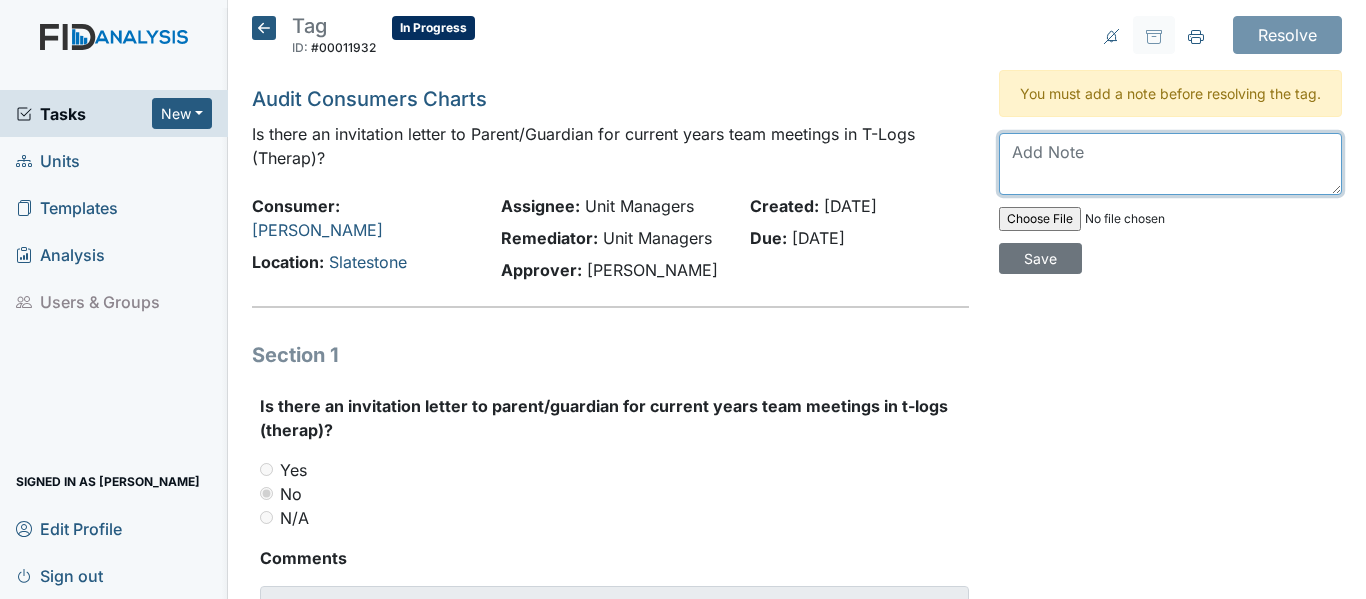 drag, startPoint x: 996, startPoint y: 172, endPoint x: 1053, endPoint y: 162, distance: 57.870544 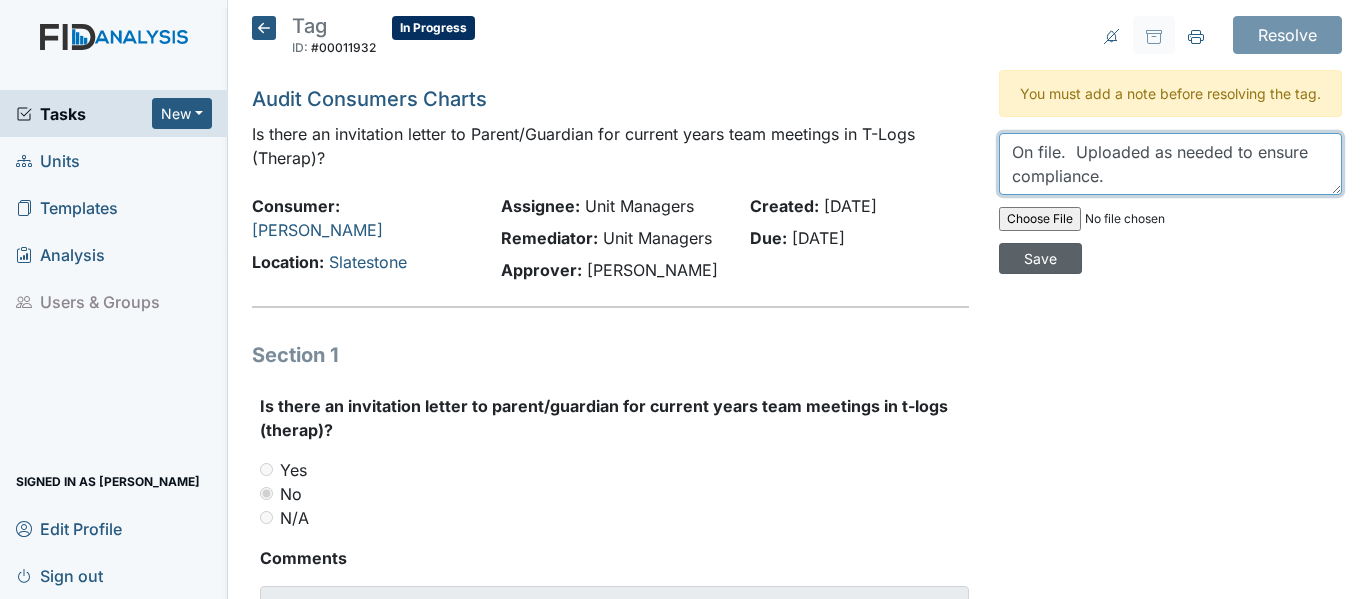 type on "On file.  Uploaded as needed to ensure compliance." 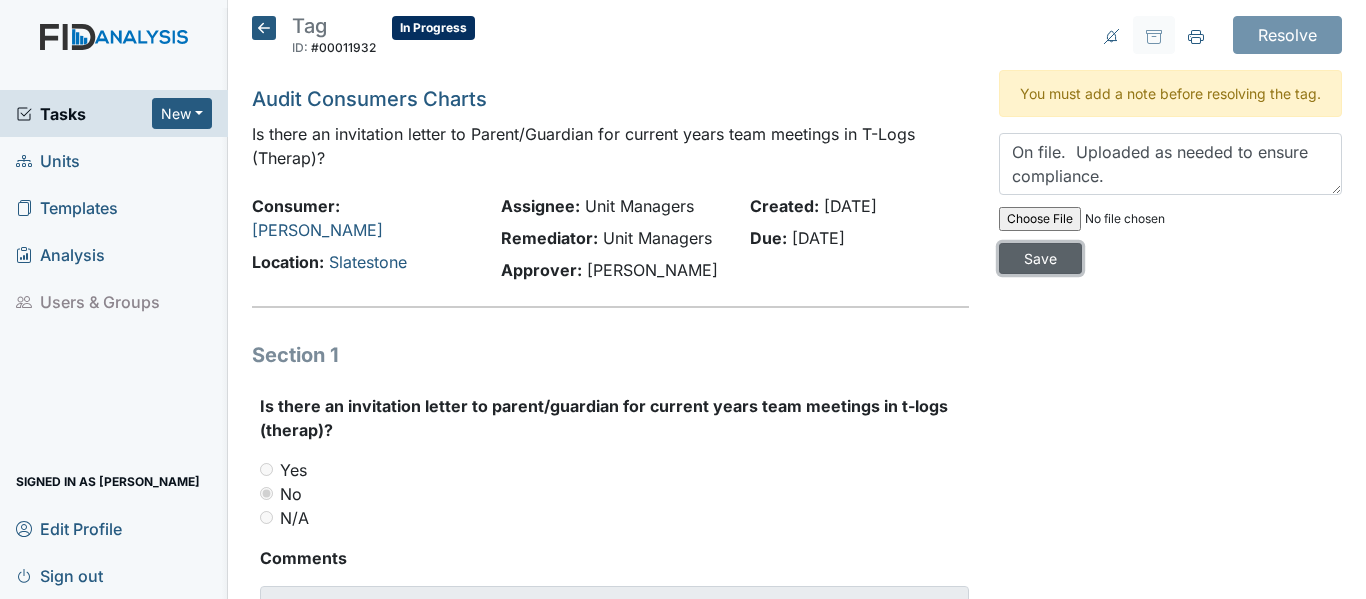 click on "Save" at bounding box center (1040, 258) 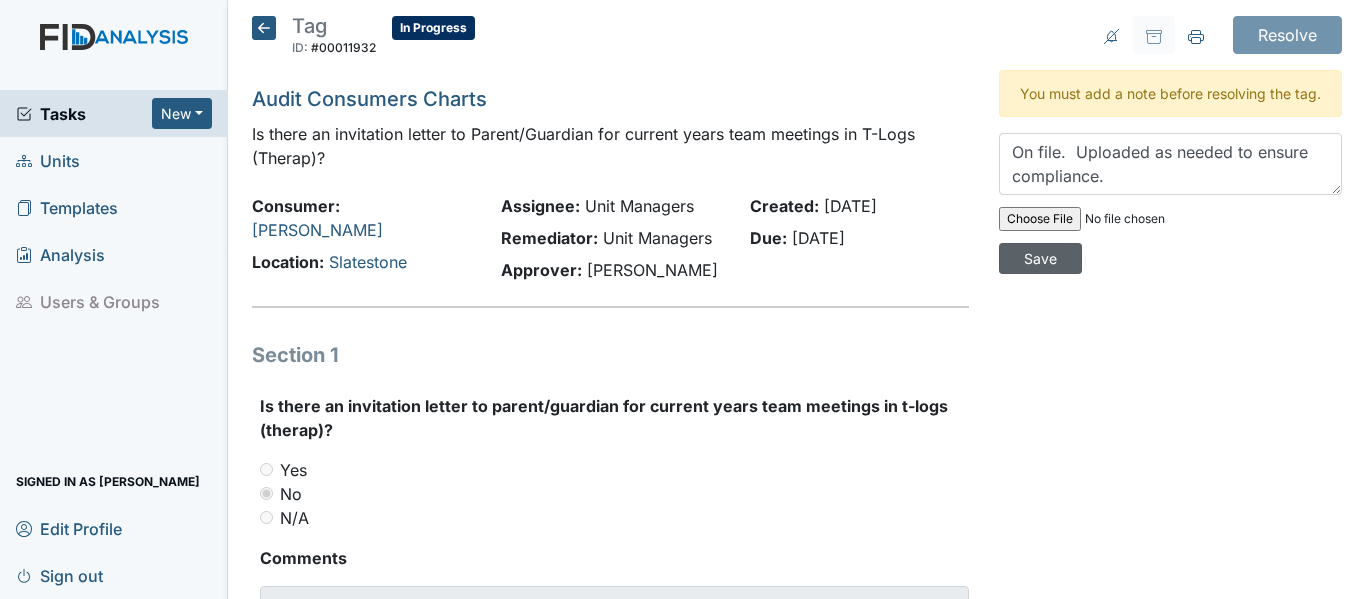 type 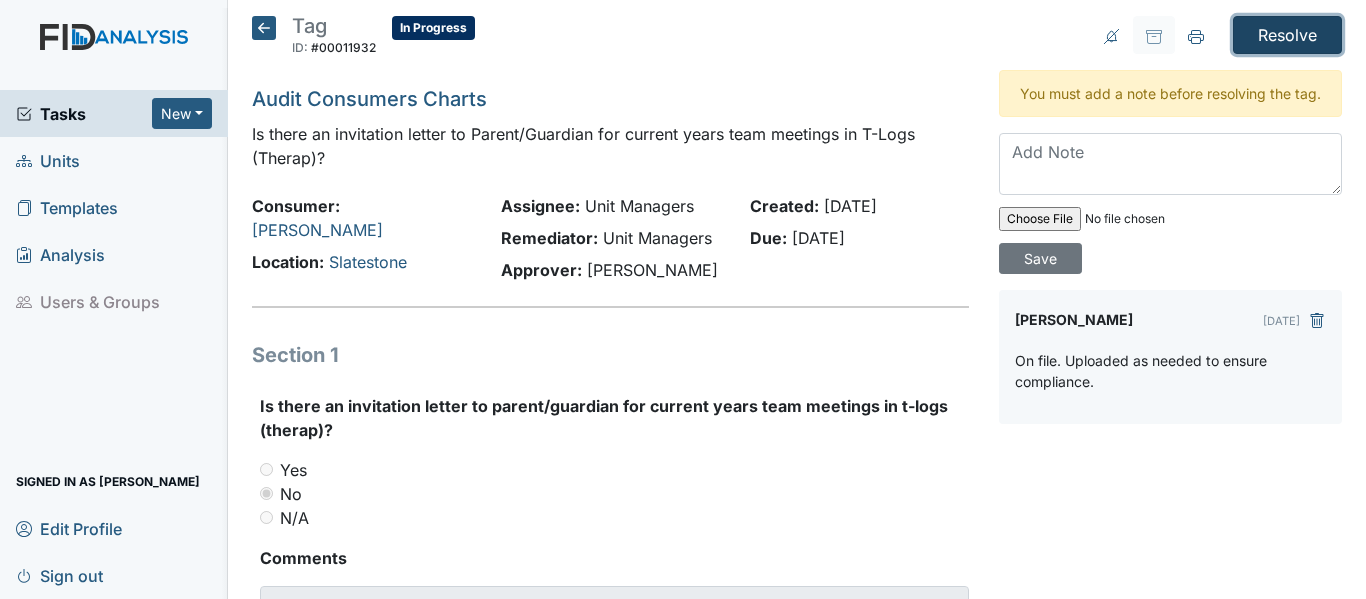 click on "Resolve" at bounding box center [1287, 35] 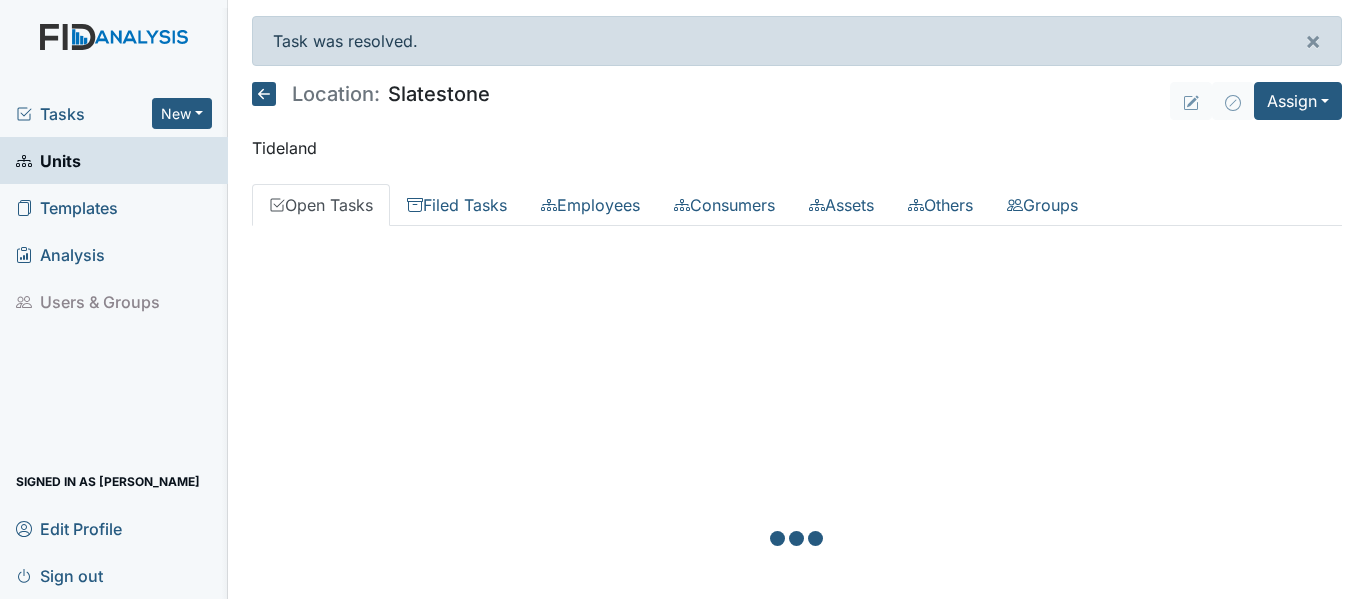 scroll, scrollTop: 0, scrollLeft: 0, axis: both 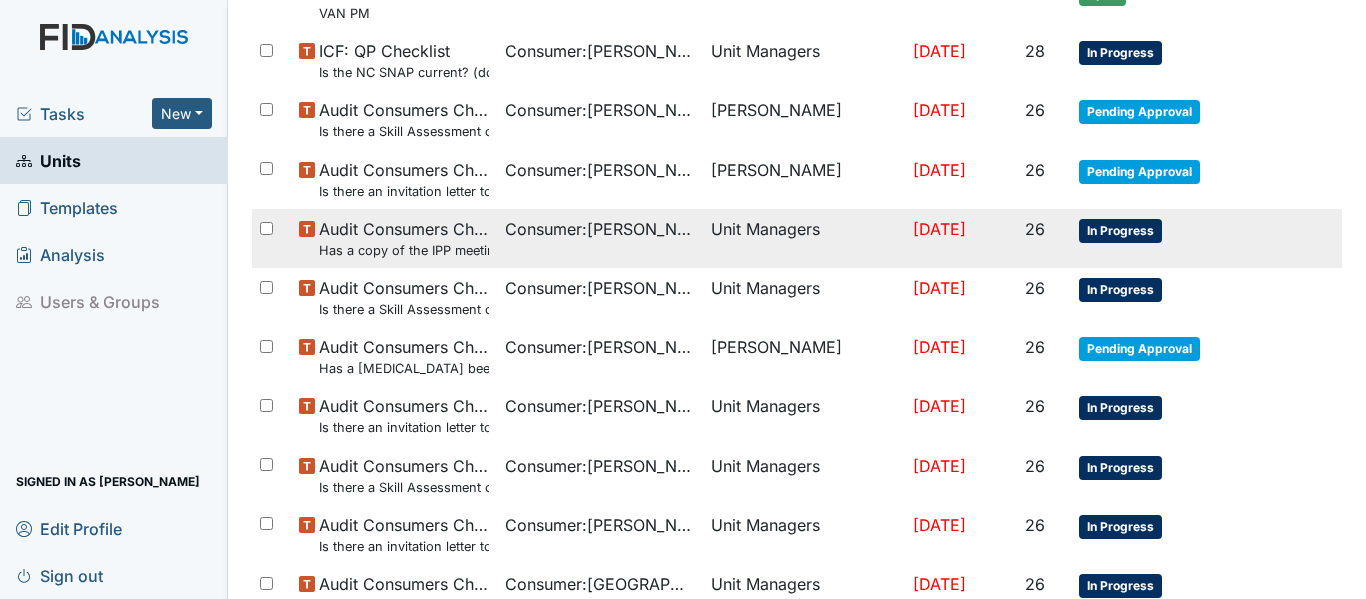 click on "In Progress" at bounding box center [1120, 231] 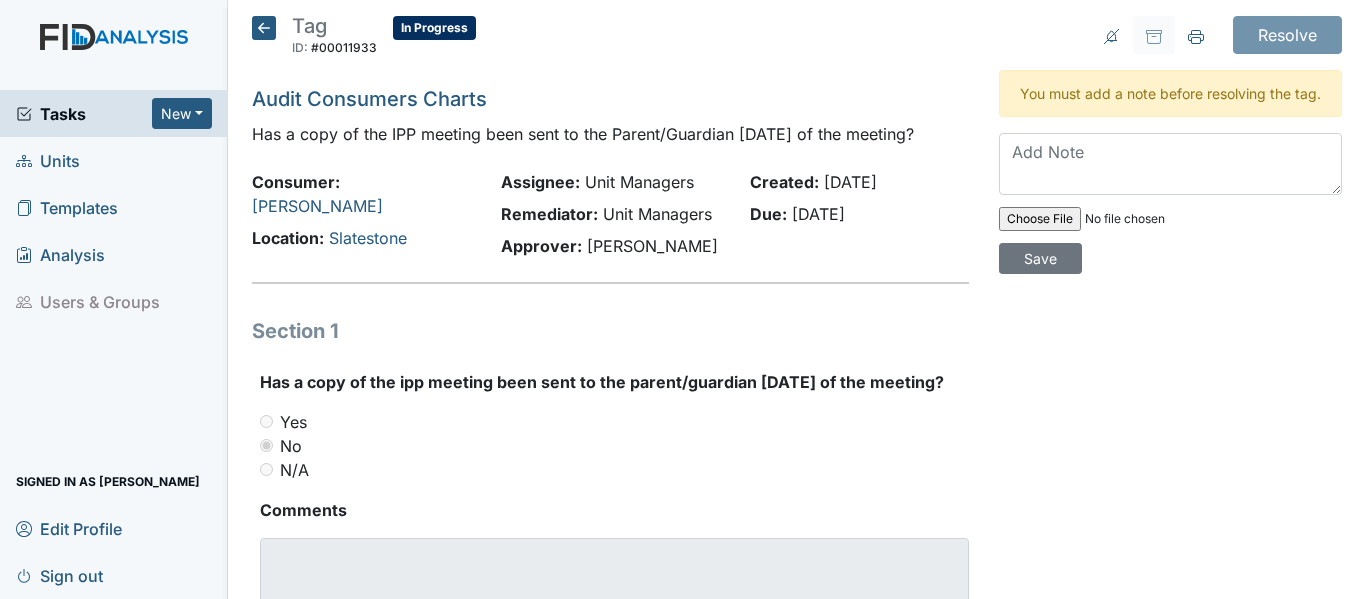 scroll, scrollTop: 0, scrollLeft: 0, axis: both 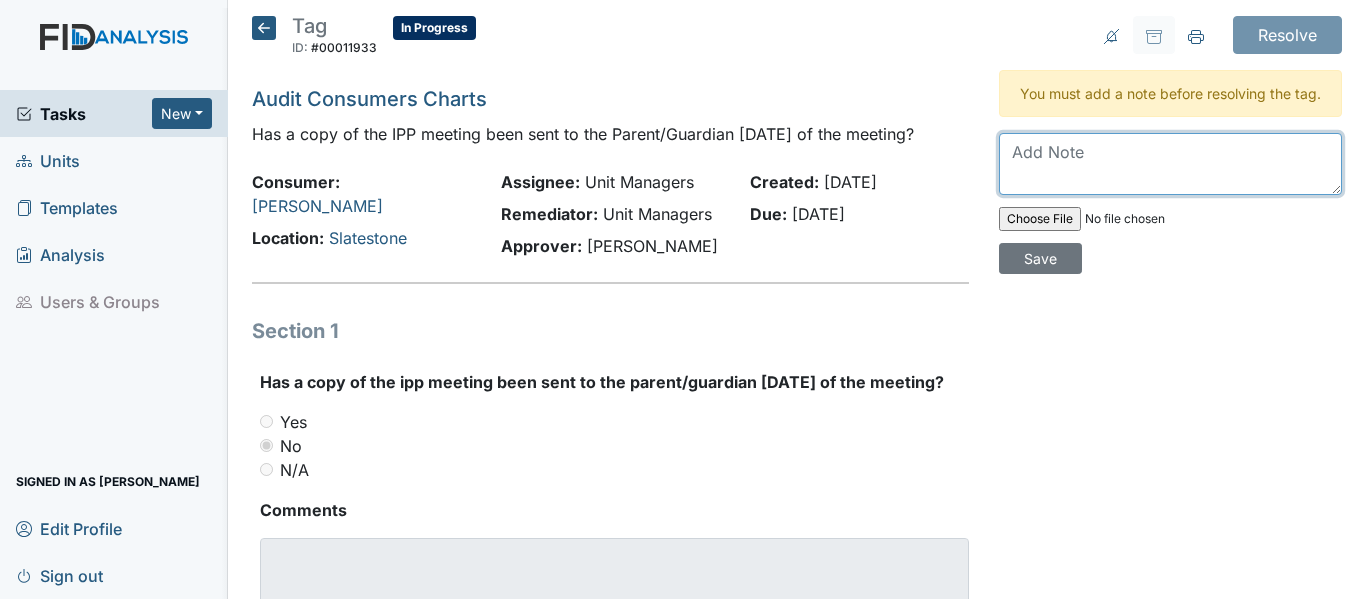click at bounding box center (1170, 164) 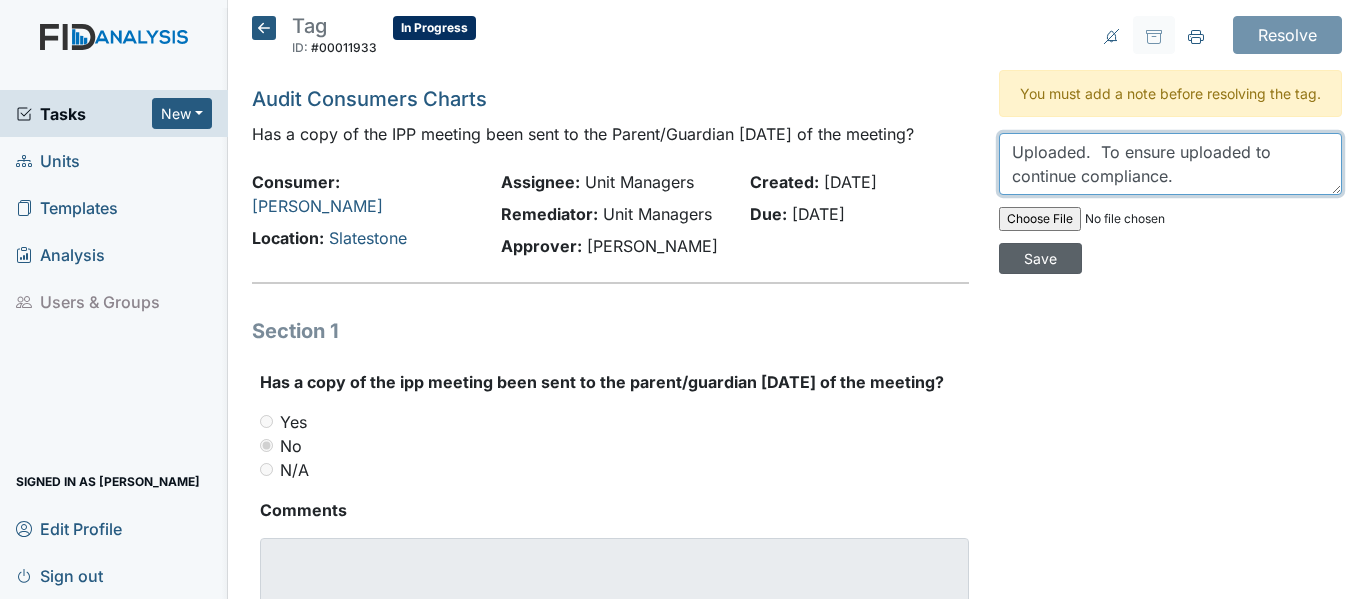 type on "Uploaded.  To ensure uploaded to continue compliance." 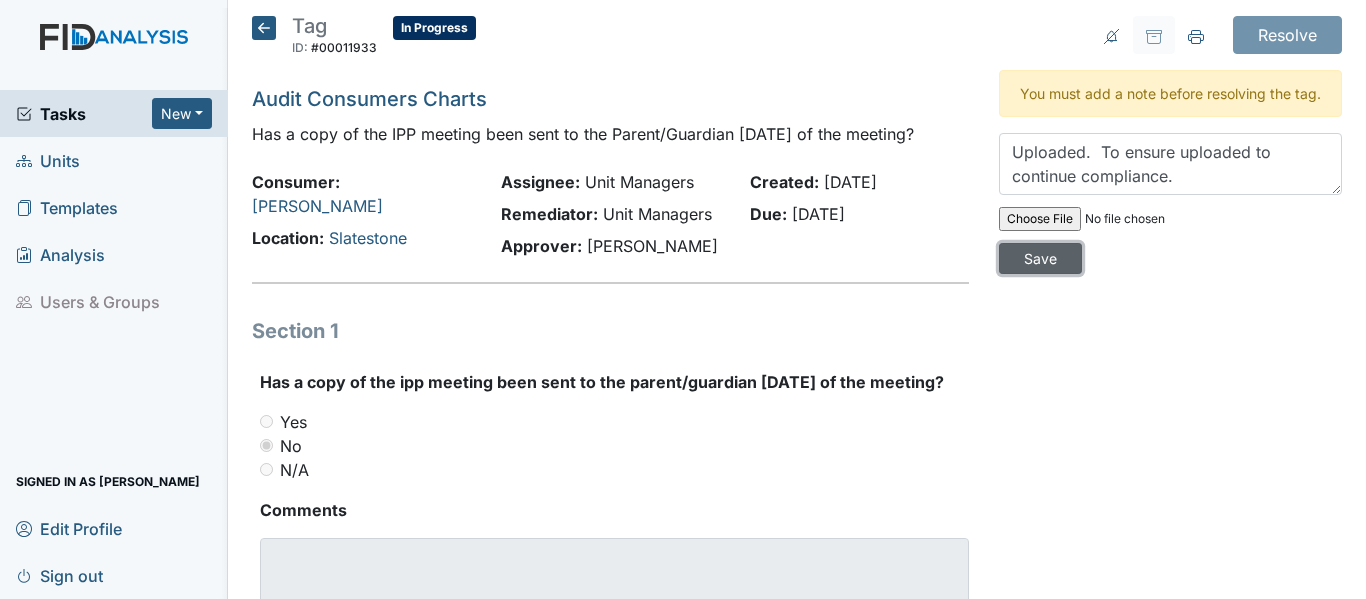 click on "Save" at bounding box center [1040, 258] 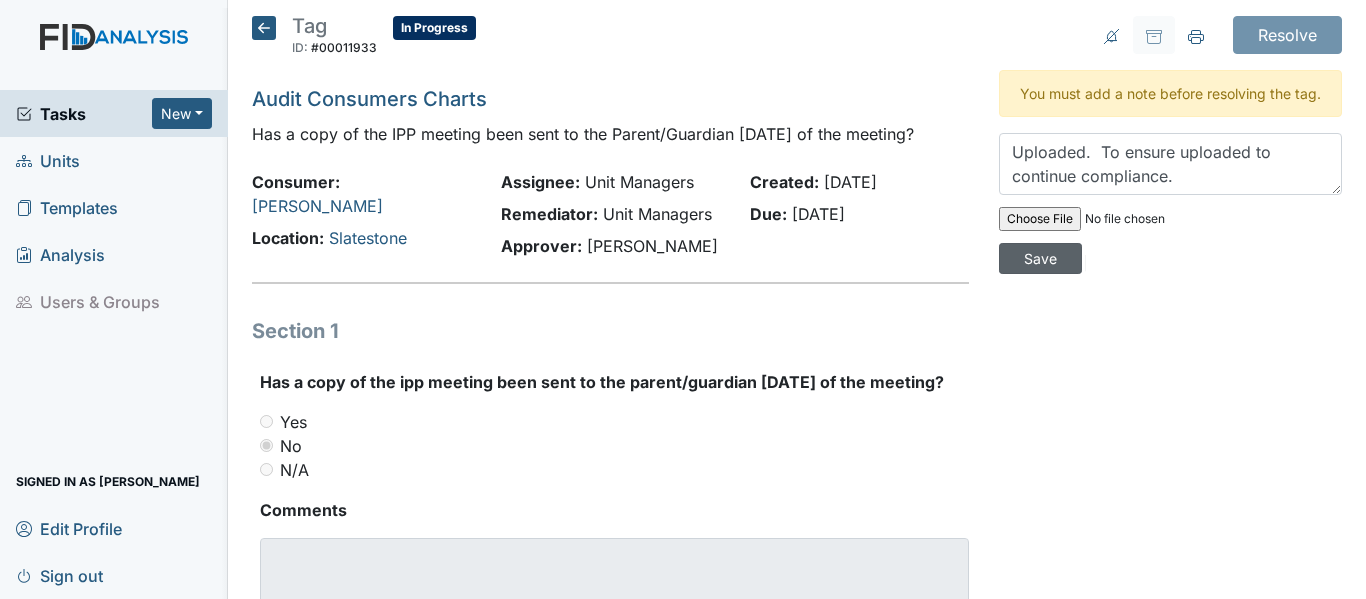 type 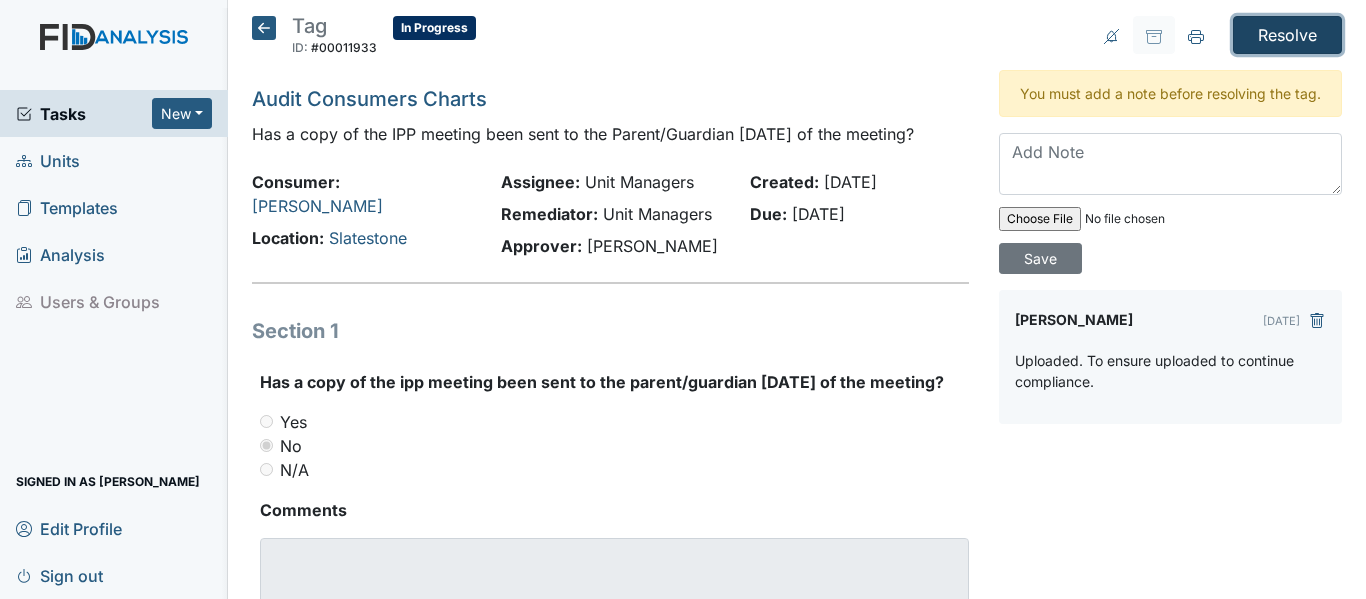 click on "Resolve" at bounding box center (1287, 35) 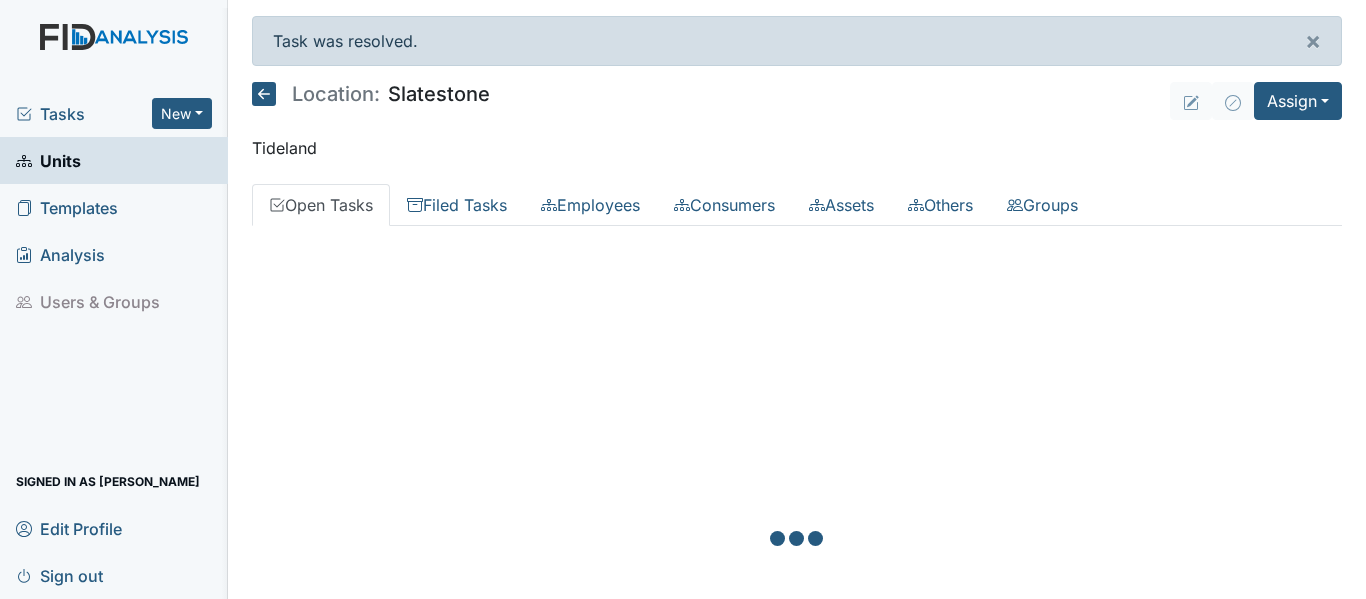 scroll, scrollTop: 0, scrollLeft: 0, axis: both 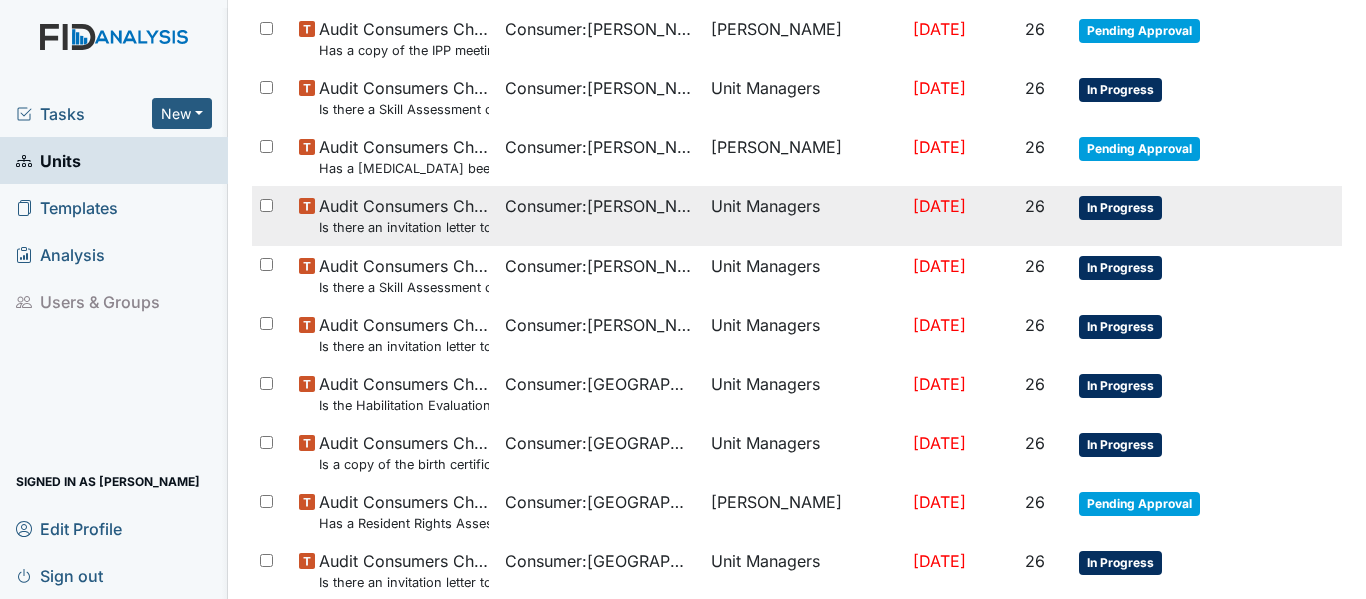 click on "In Progress" at bounding box center [1120, 208] 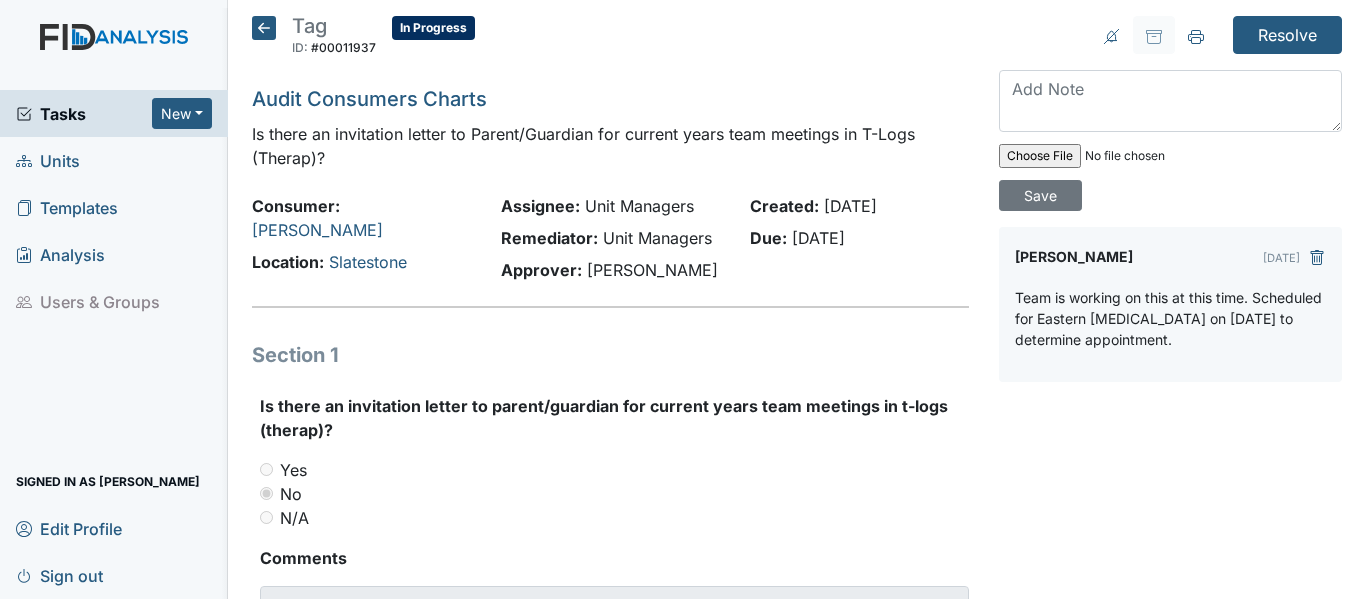 scroll, scrollTop: 0, scrollLeft: 0, axis: both 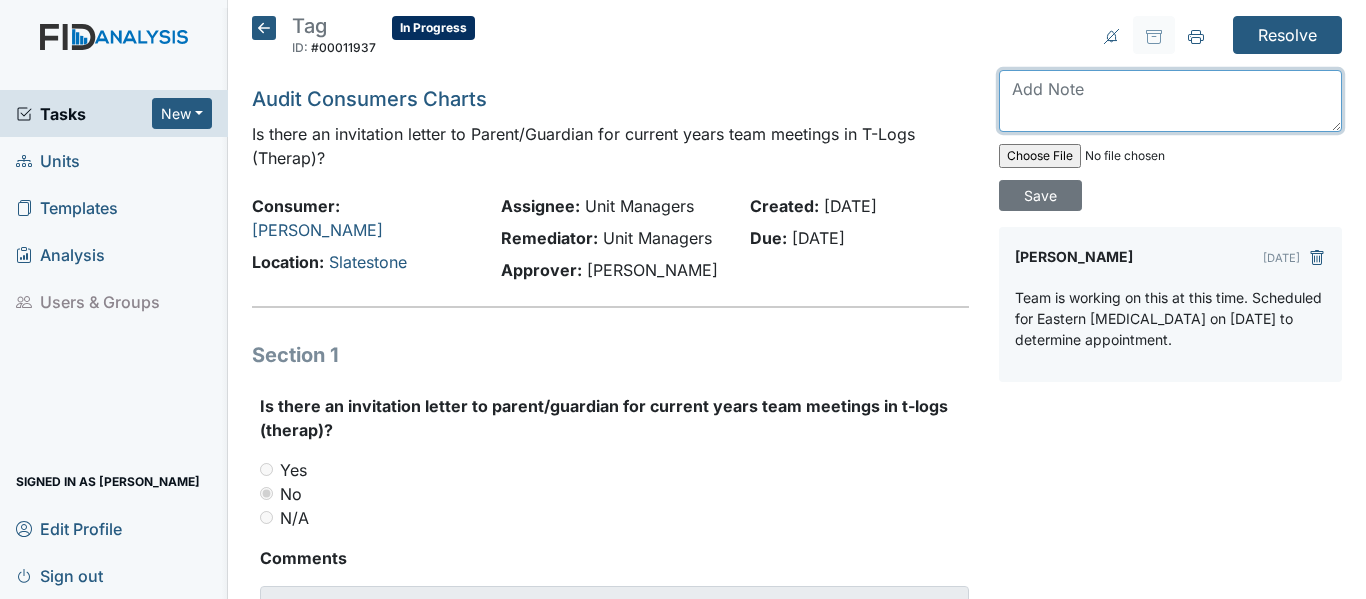 click at bounding box center (1170, 101) 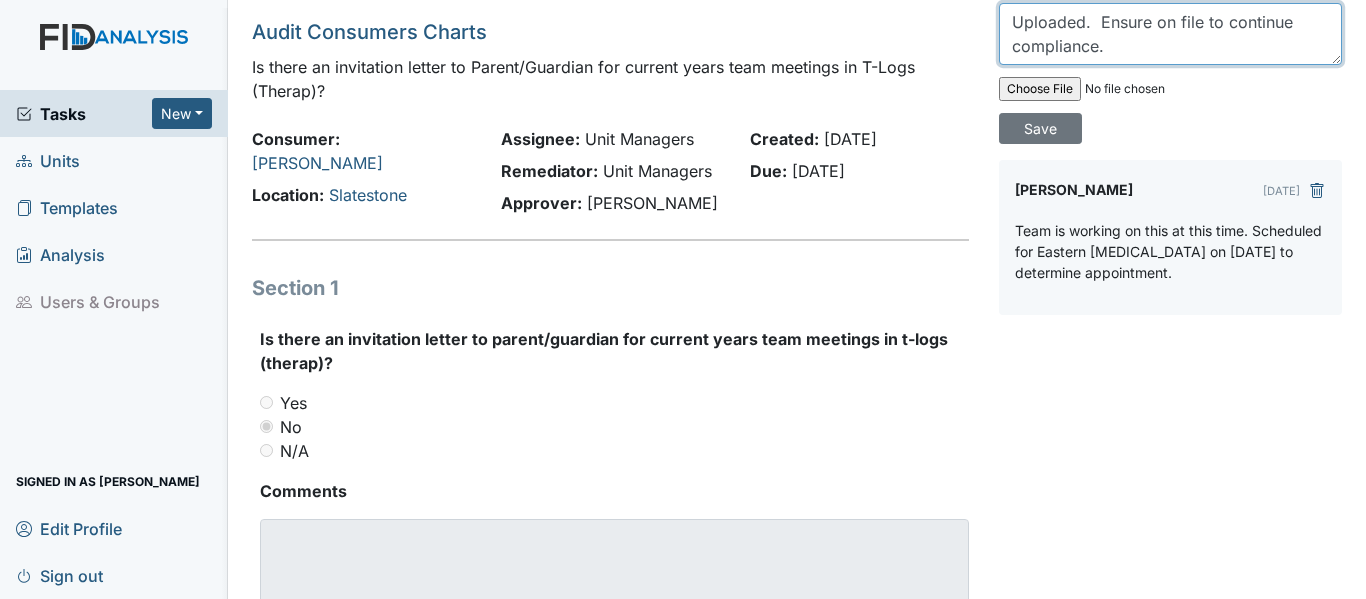 scroll, scrollTop: 100, scrollLeft: 0, axis: vertical 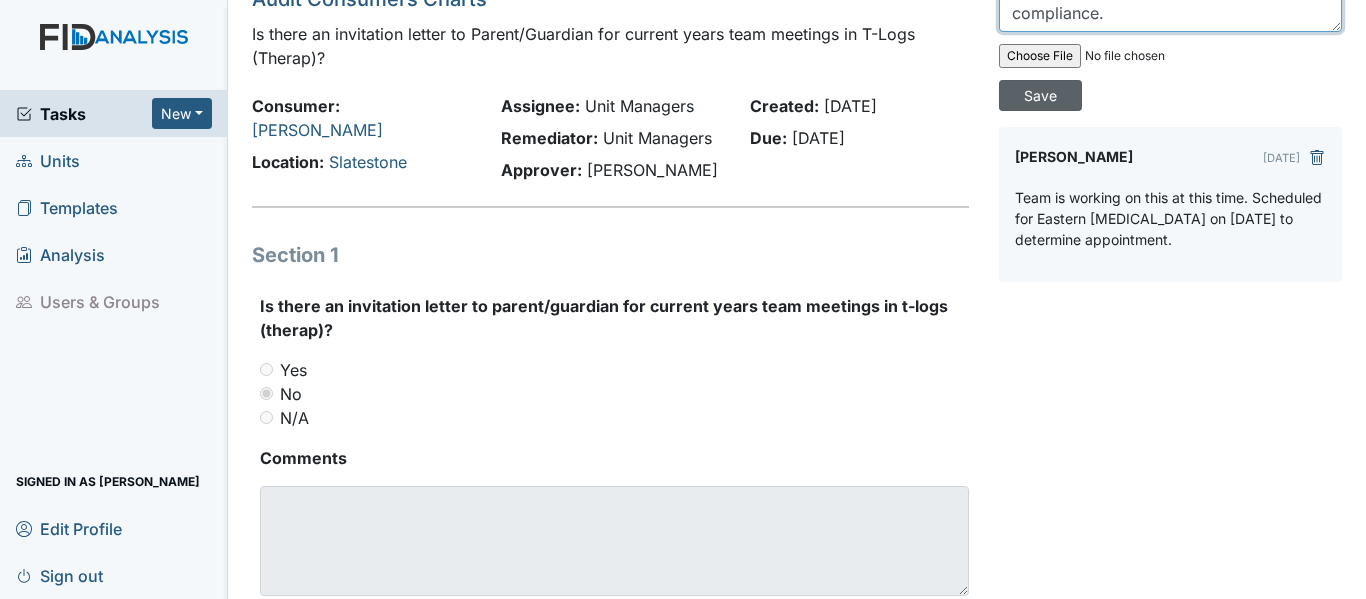 type on "Uploaded.  Ensure on file to continue compliance." 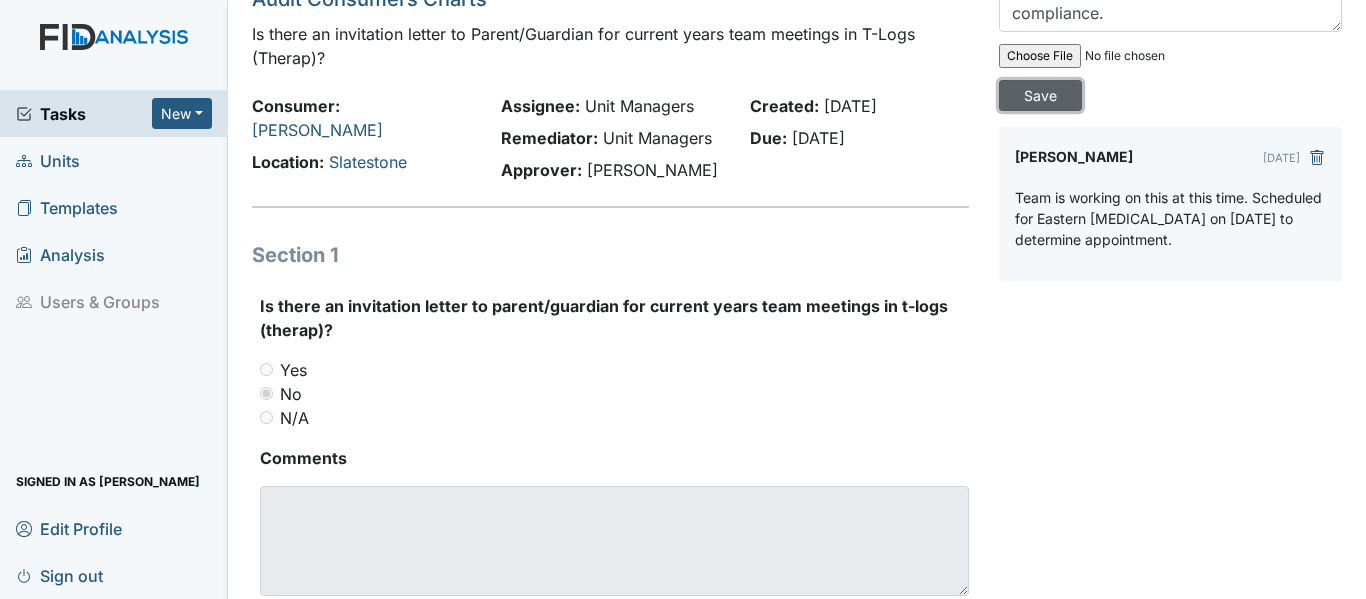 click on "Save" at bounding box center [1040, 95] 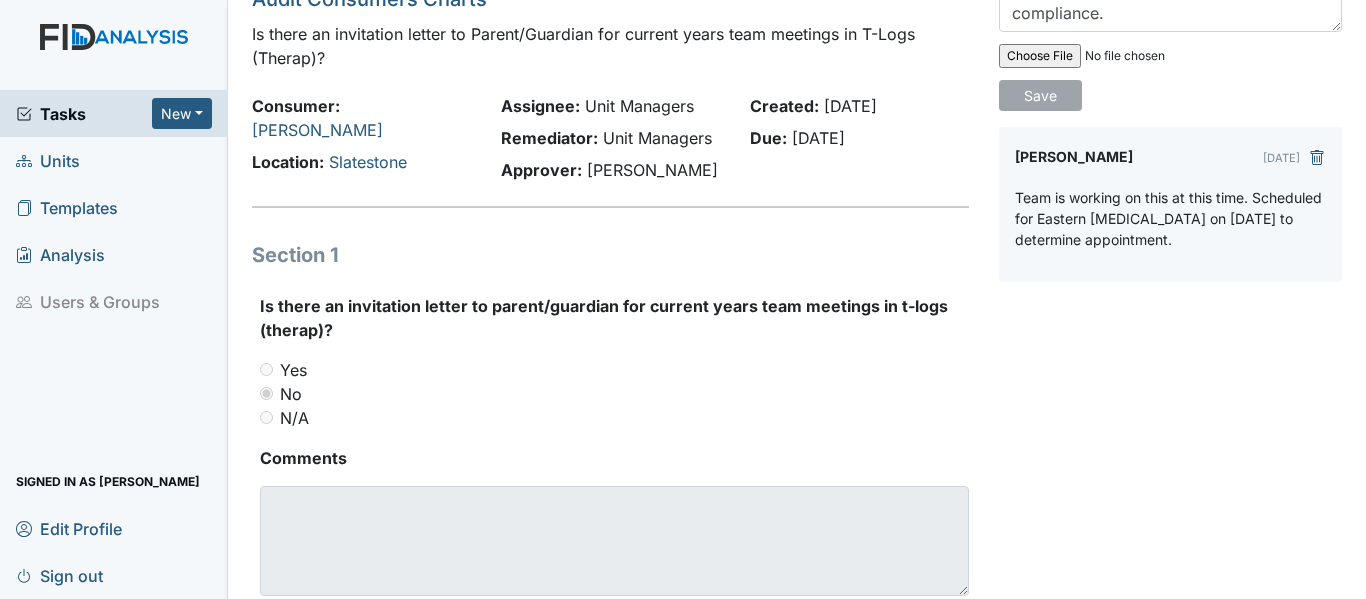 type 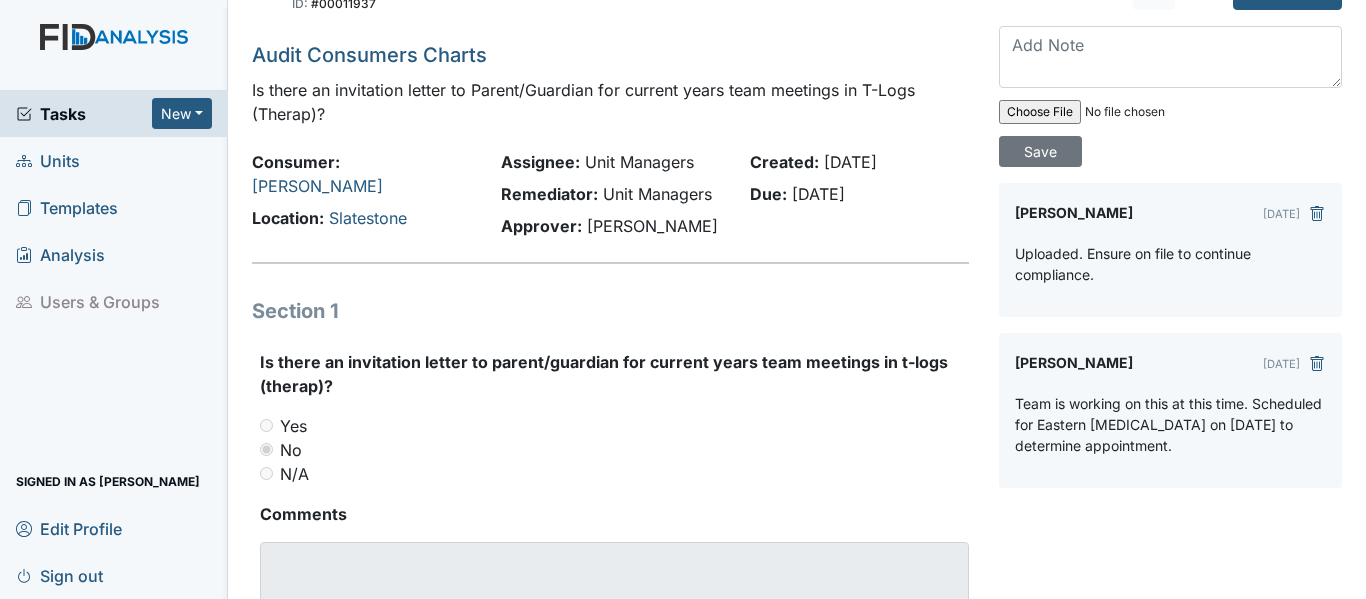 scroll, scrollTop: 0, scrollLeft: 0, axis: both 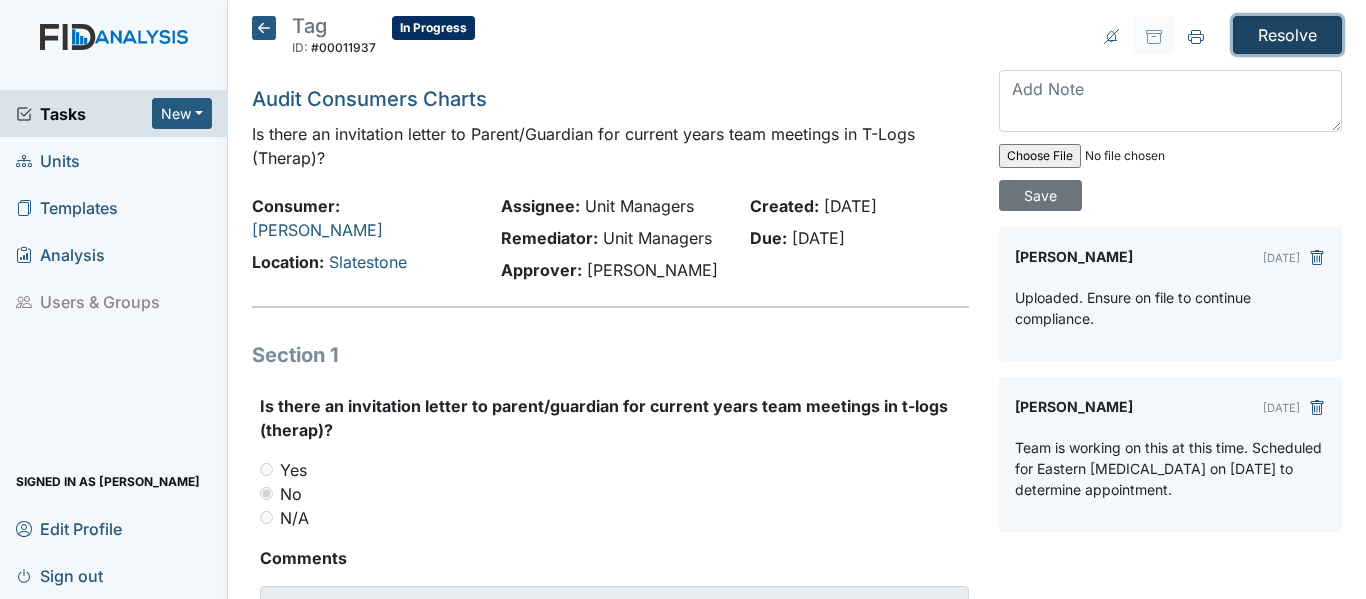 click on "Resolve" at bounding box center (1287, 35) 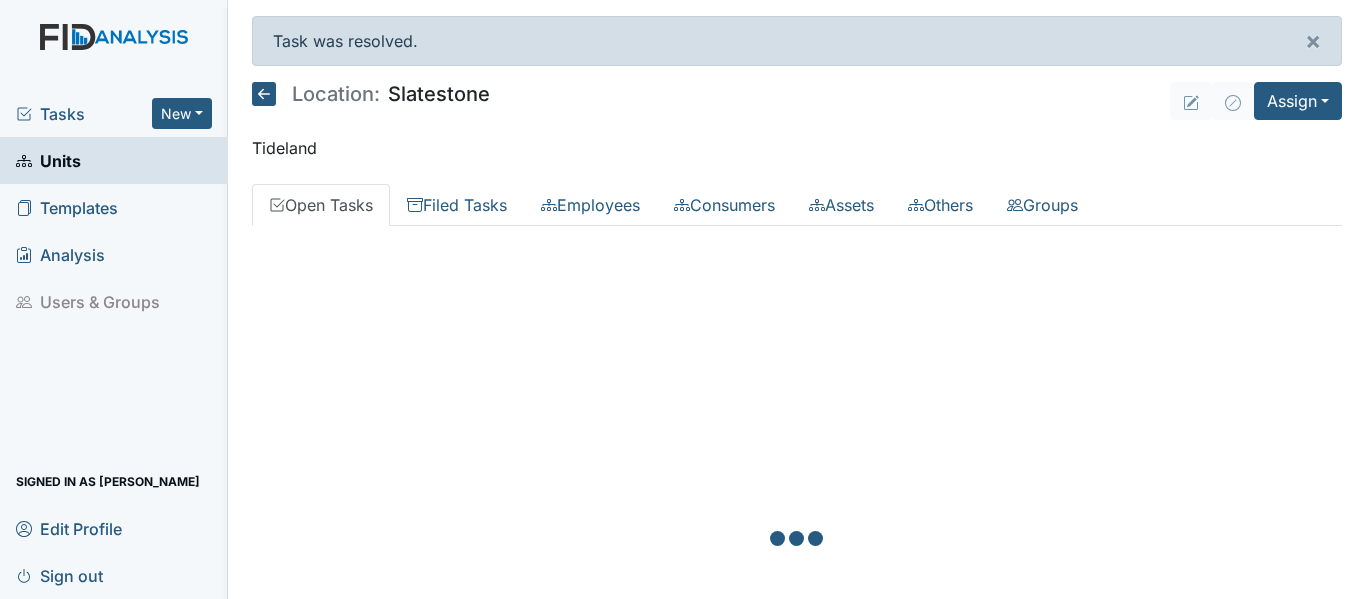scroll, scrollTop: 0, scrollLeft: 0, axis: both 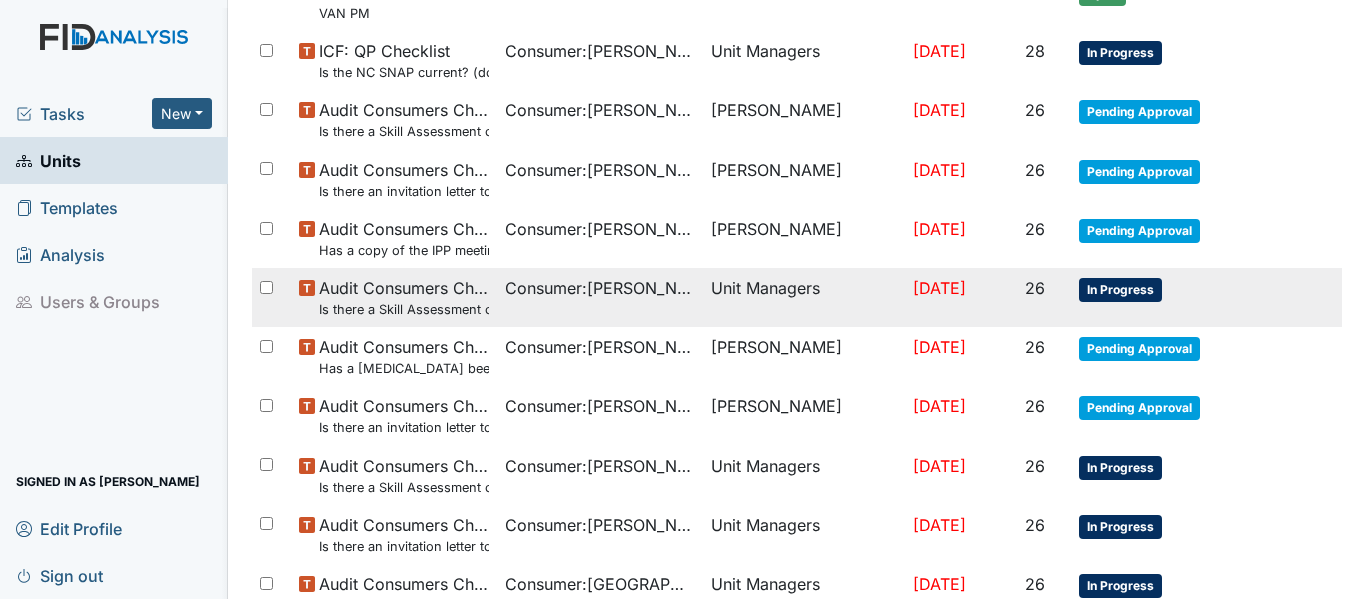 click on "In Progress" at bounding box center [1120, 290] 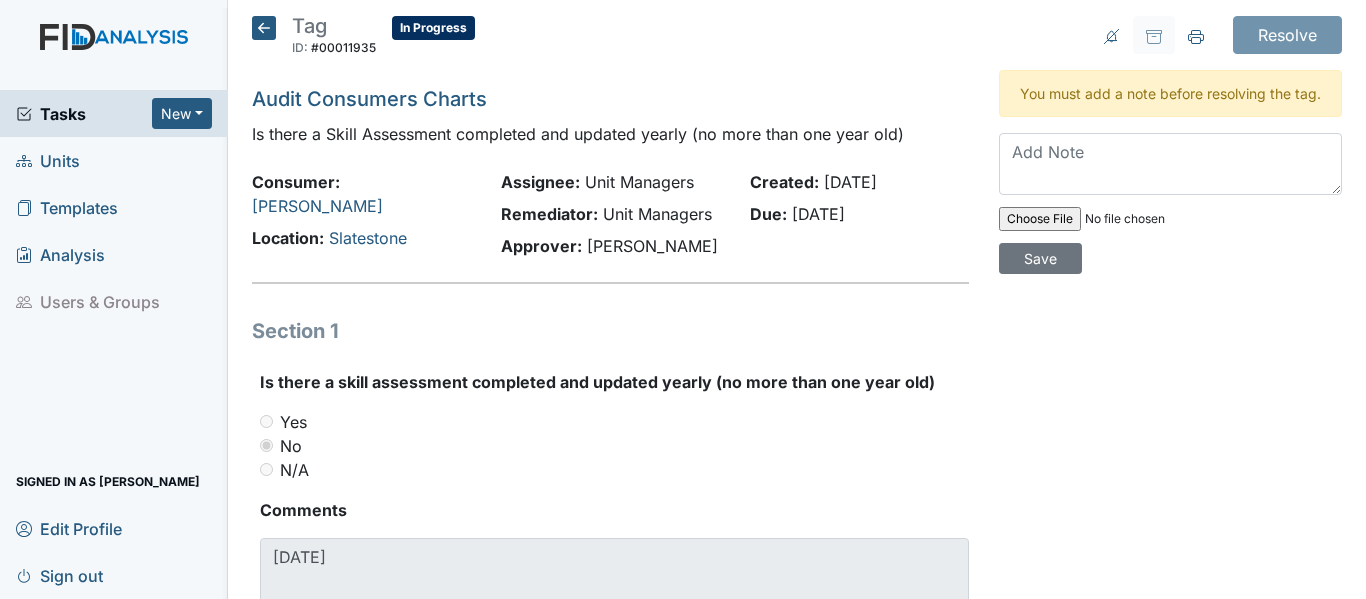 scroll, scrollTop: 0, scrollLeft: 0, axis: both 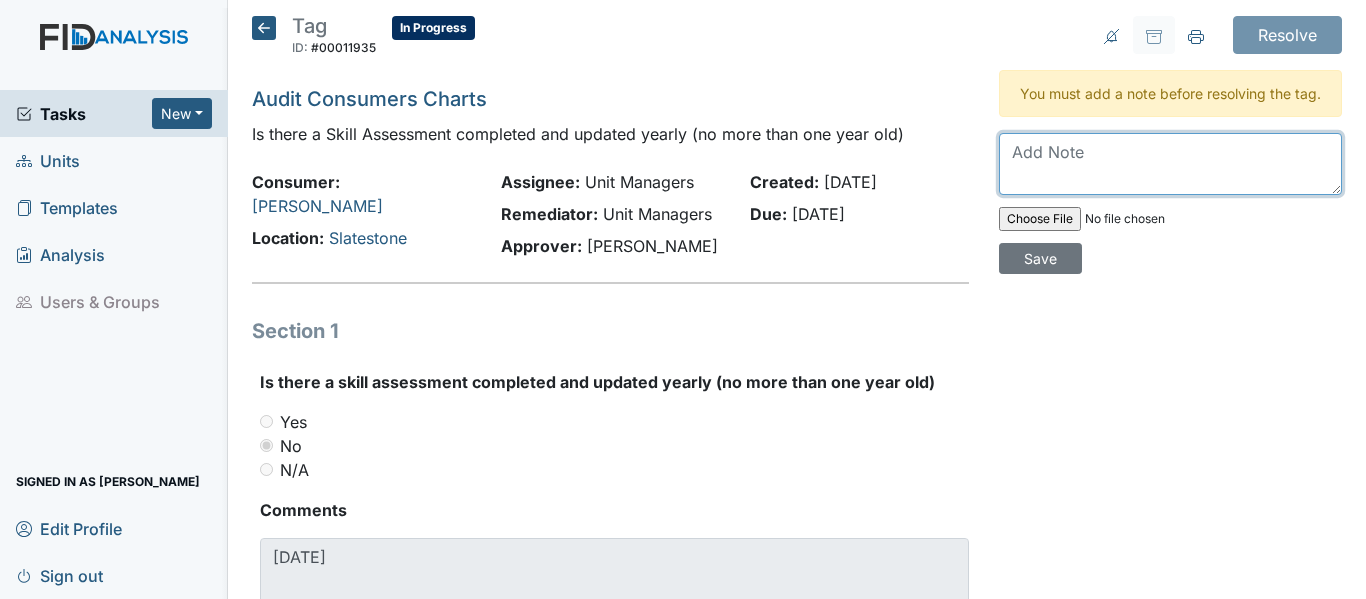 click at bounding box center (1170, 164) 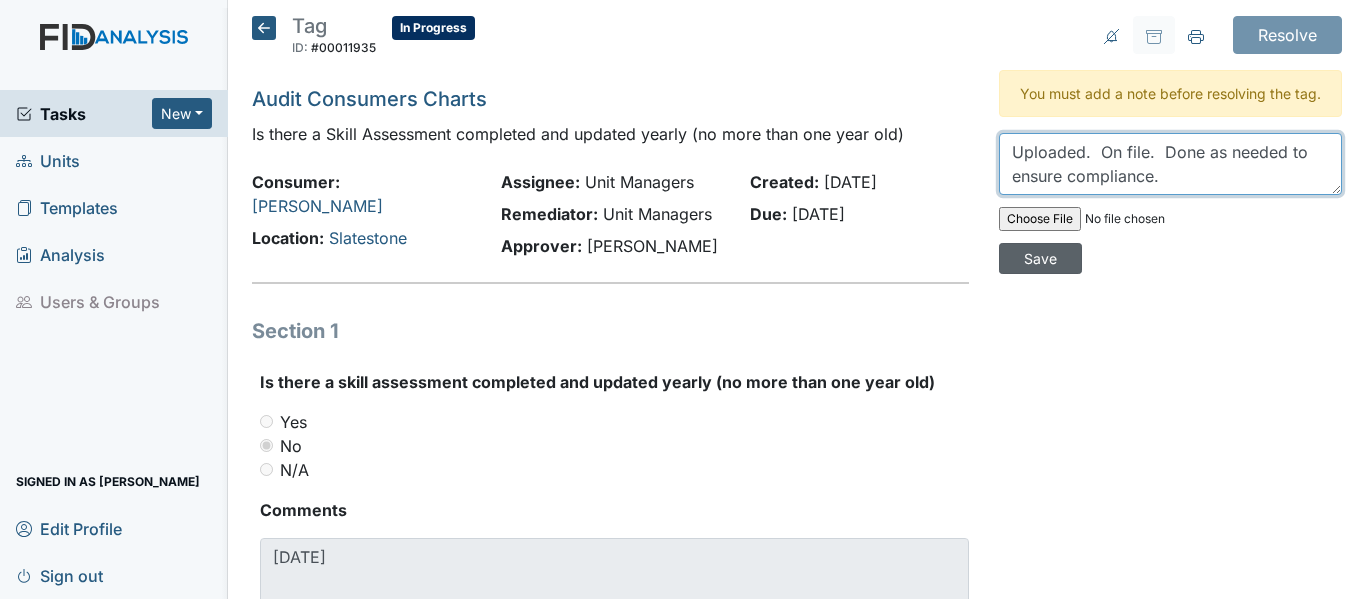 type on "Uploaded.  On file.  Done as needed to ensure compliance." 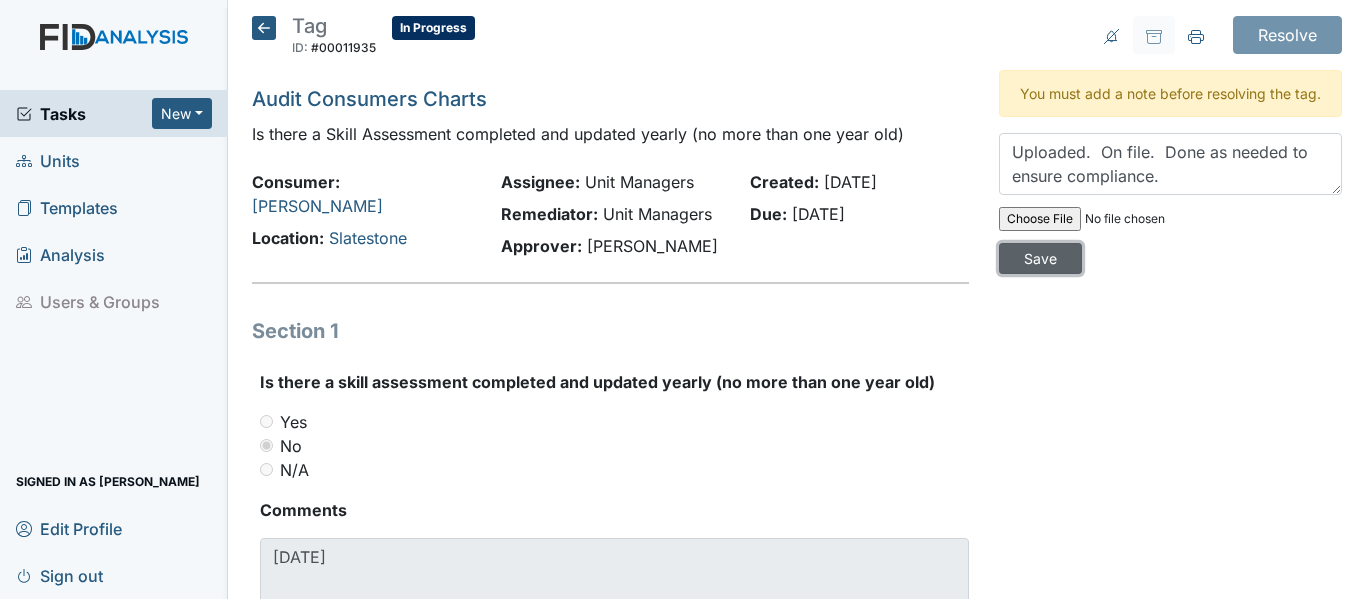 click on "Save" at bounding box center [1040, 258] 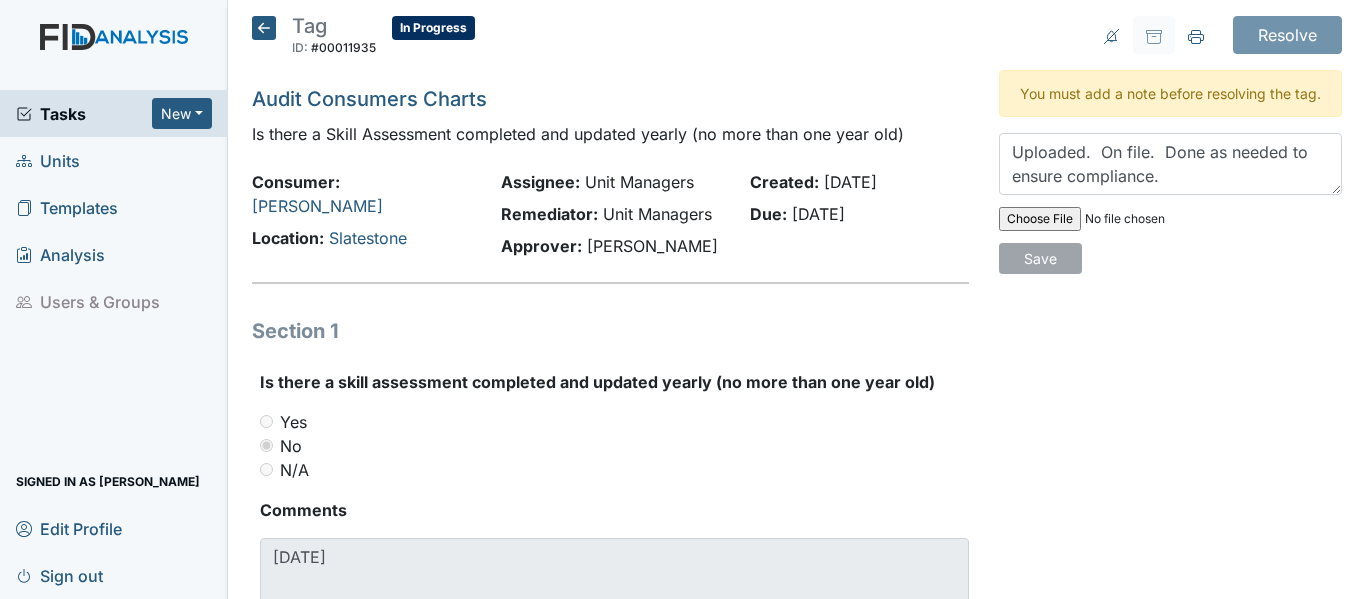 type 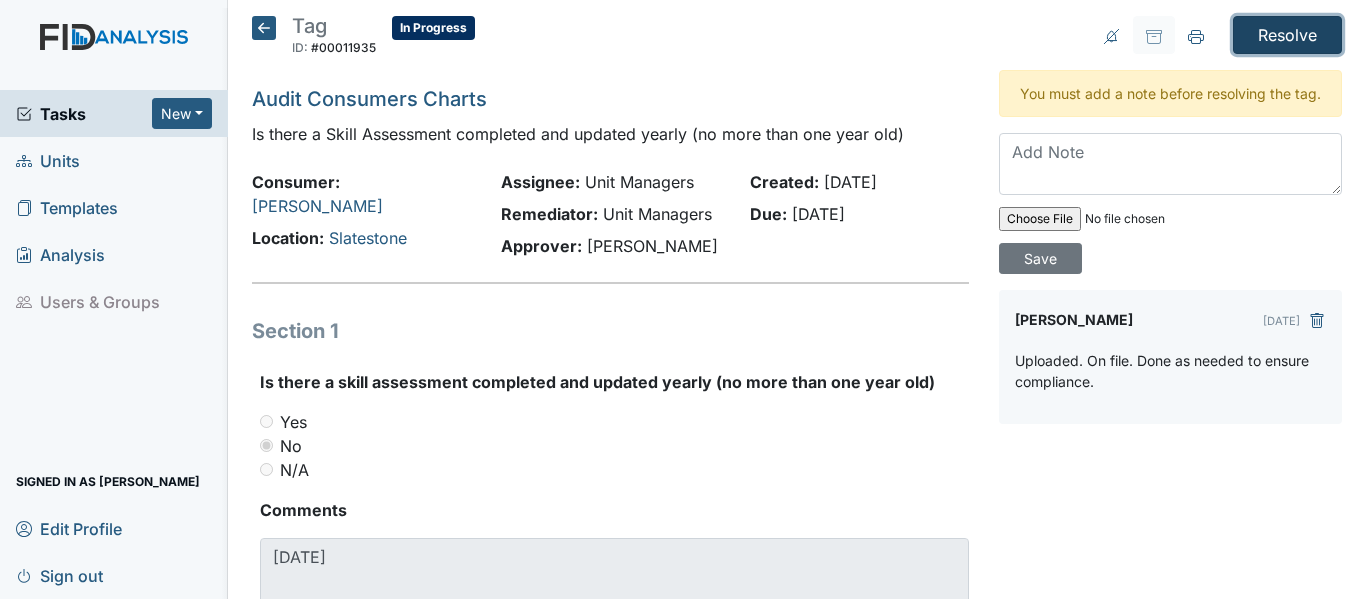 click on "Resolve" at bounding box center [1287, 35] 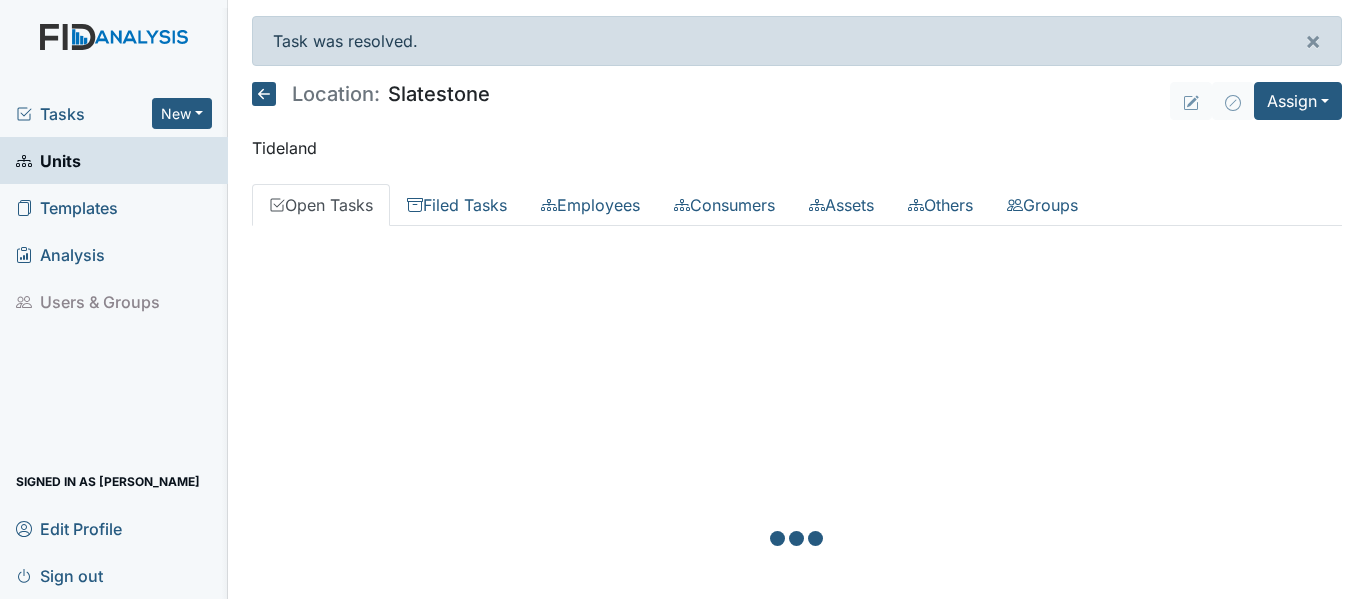 scroll, scrollTop: 0, scrollLeft: 0, axis: both 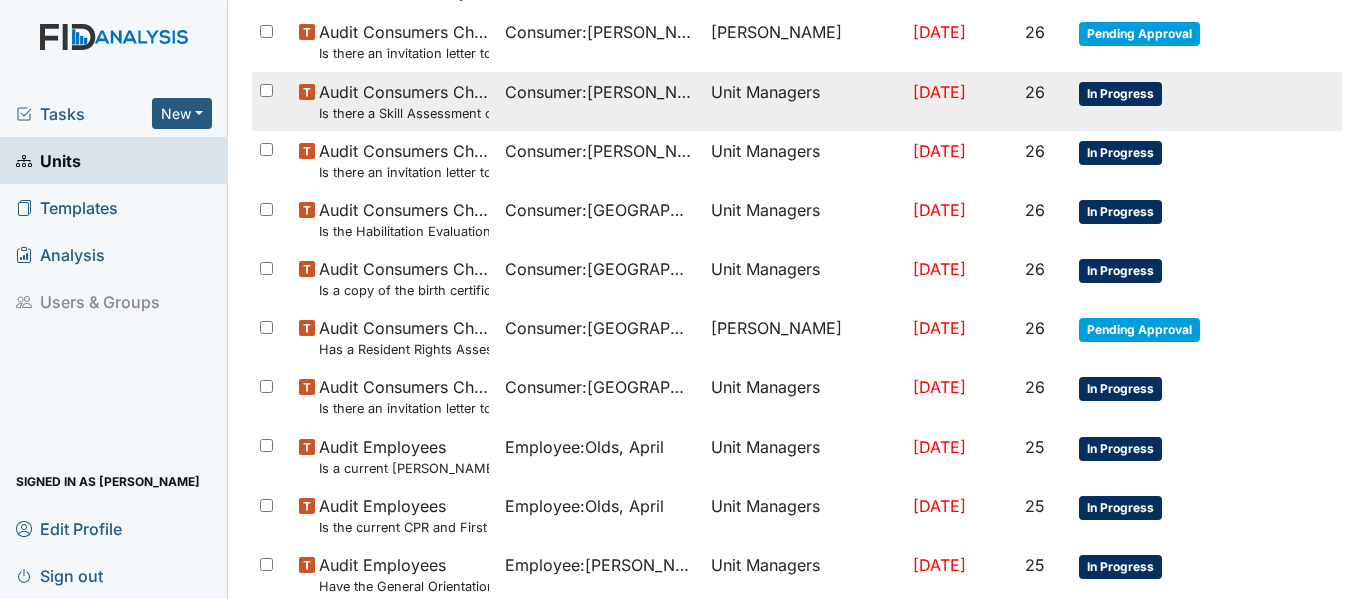 click on "In Progress" at bounding box center [1120, 94] 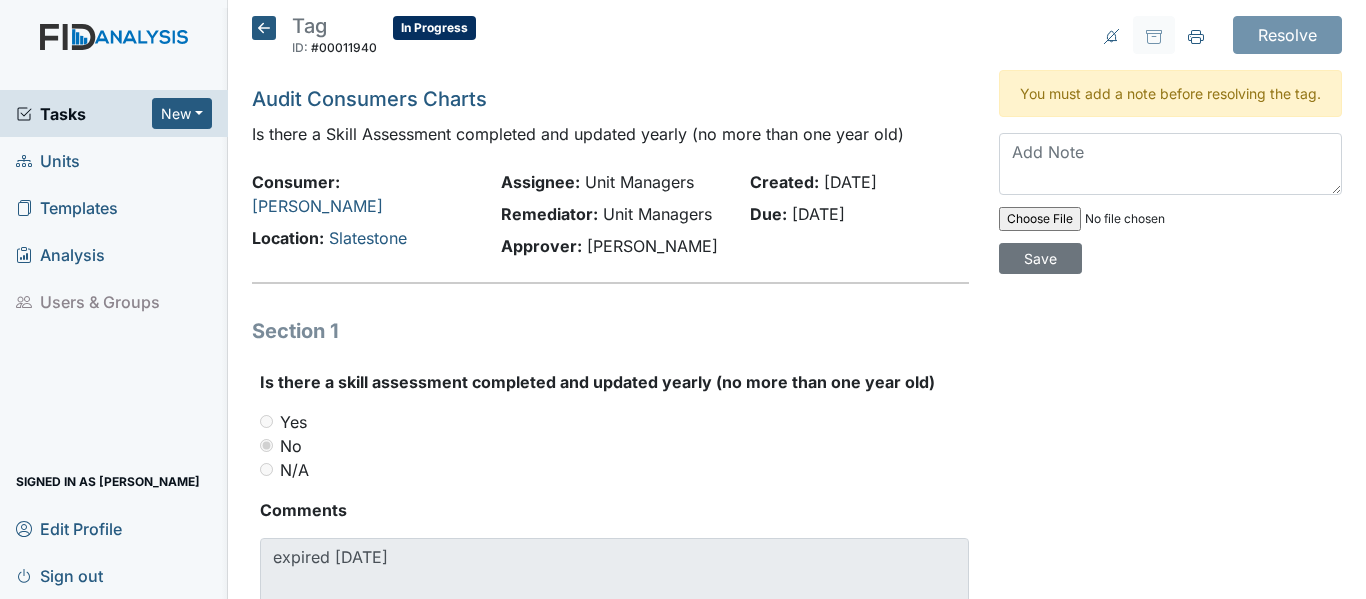 scroll, scrollTop: 0, scrollLeft: 0, axis: both 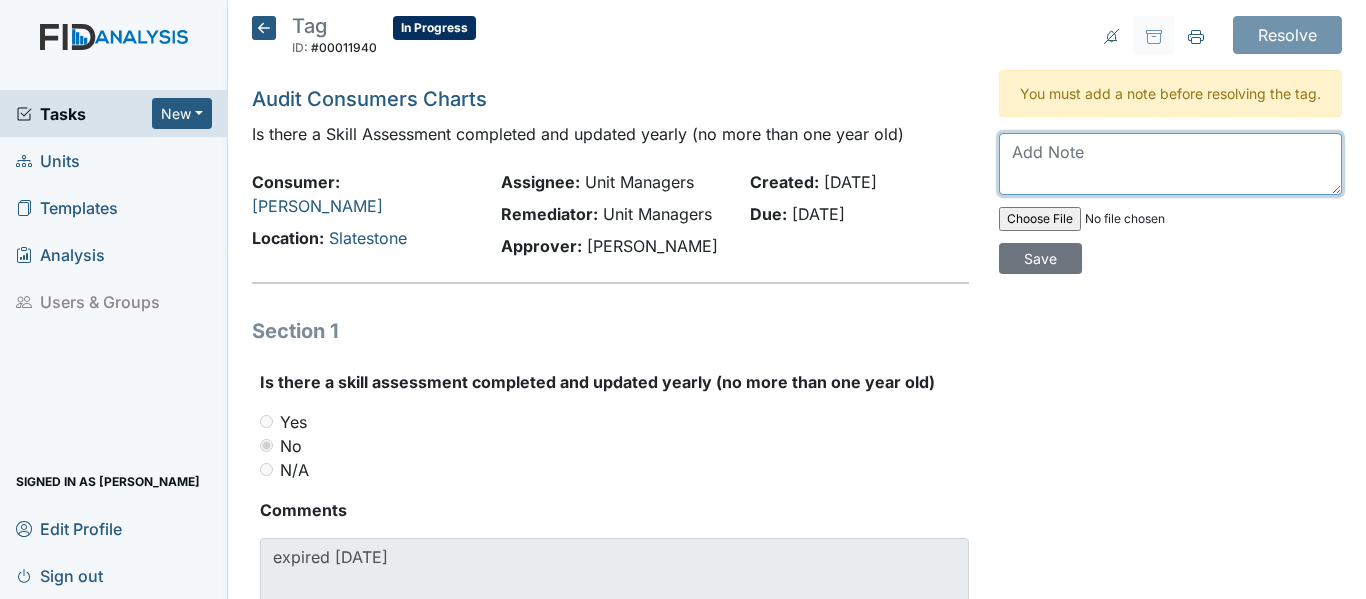 click at bounding box center (1170, 164) 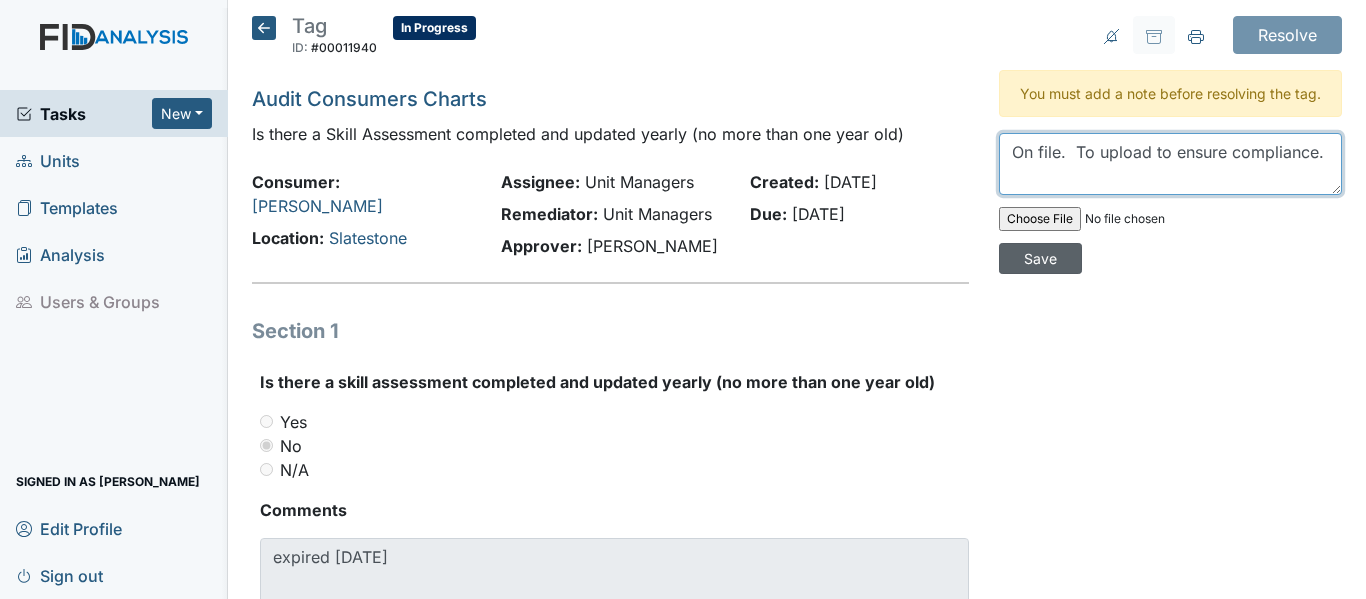 type on "On file.  To upload to ensure compliance." 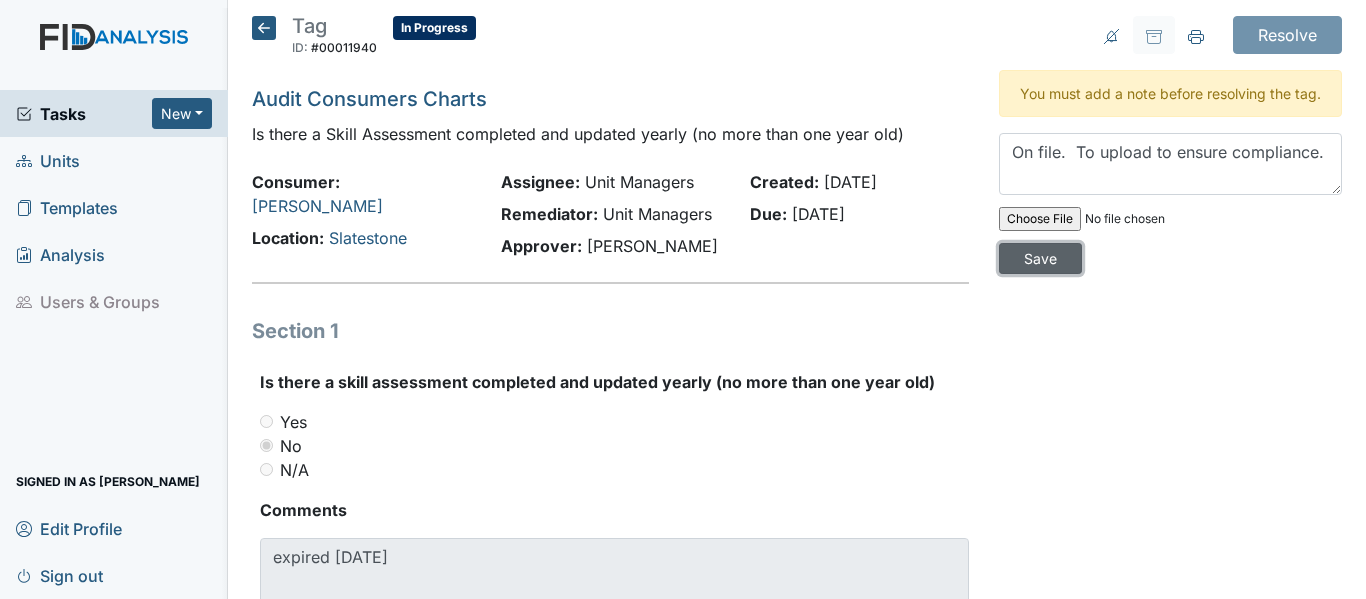 click on "Save" at bounding box center [1040, 258] 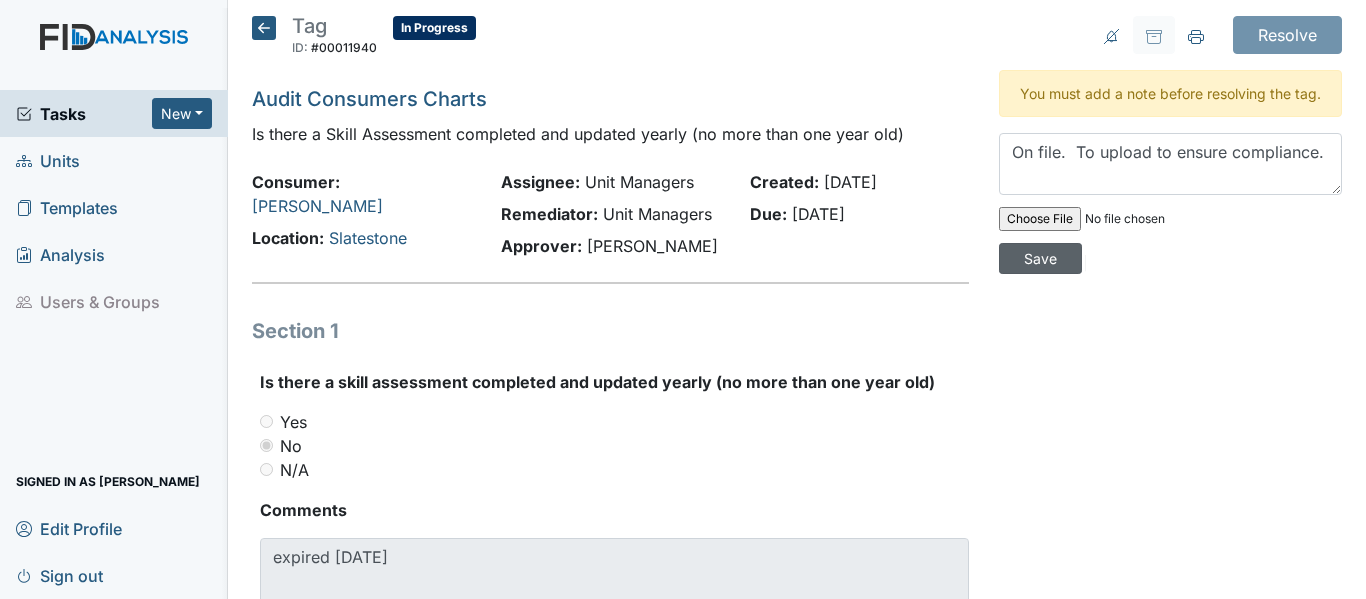 type 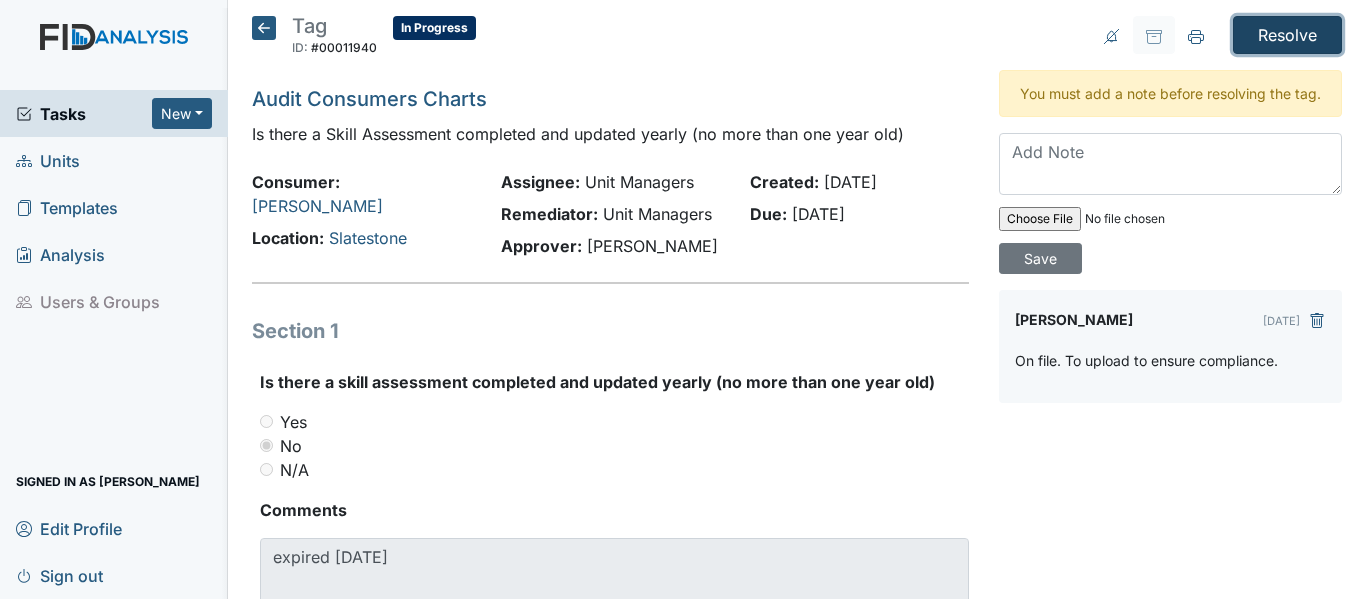 click on "Resolve" at bounding box center (1287, 35) 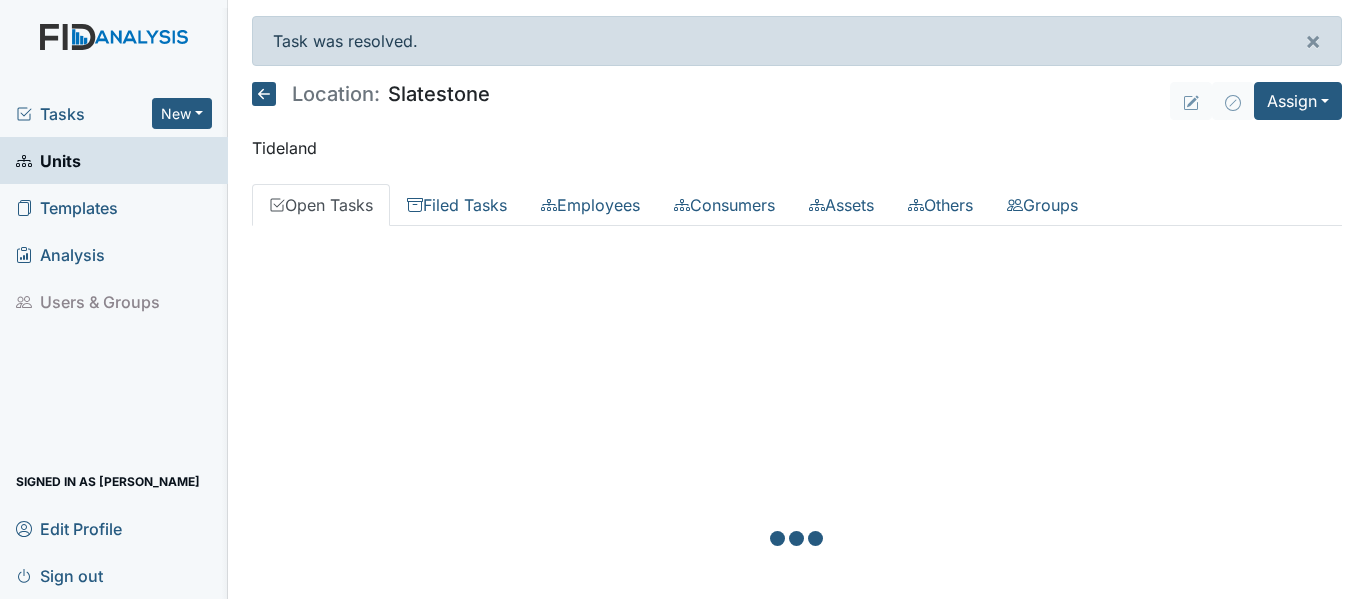 scroll, scrollTop: 0, scrollLeft: 0, axis: both 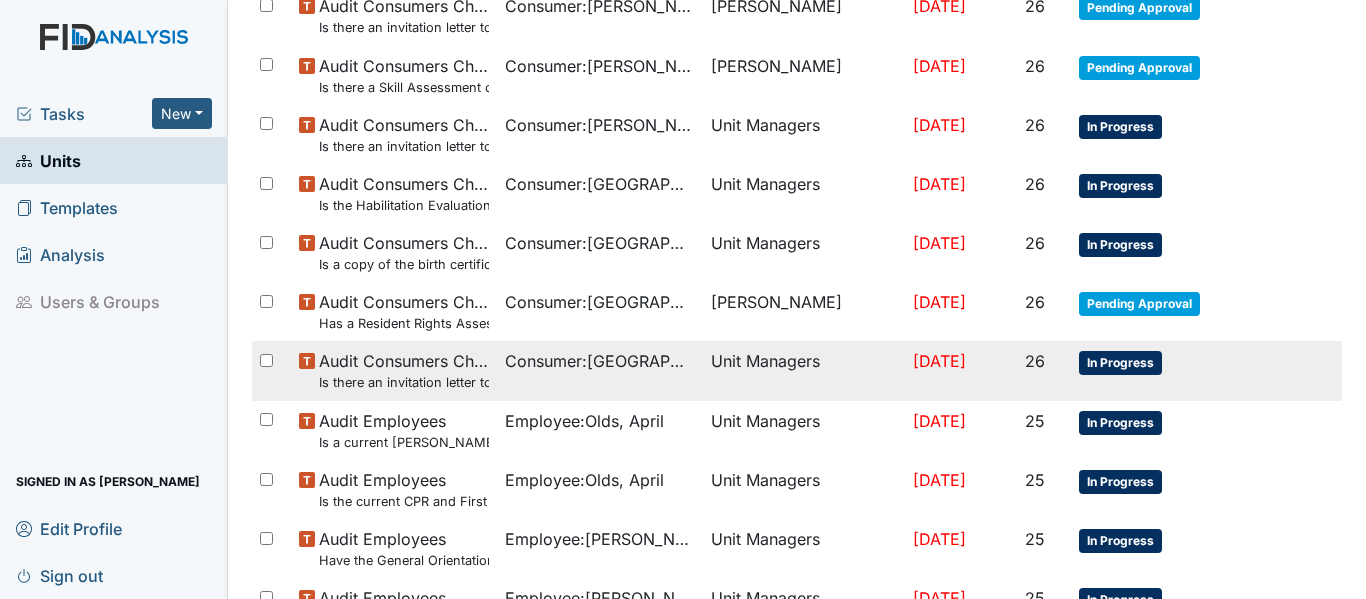 click on "In Progress" at bounding box center (1120, 363) 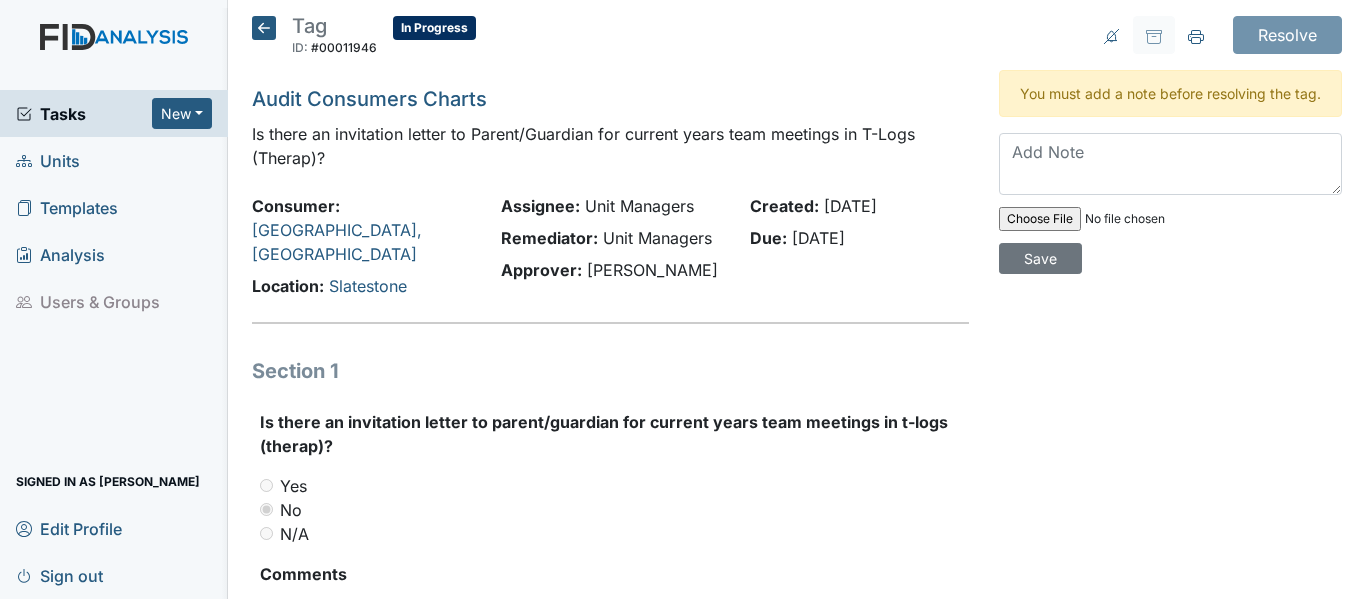 scroll, scrollTop: 0, scrollLeft: 0, axis: both 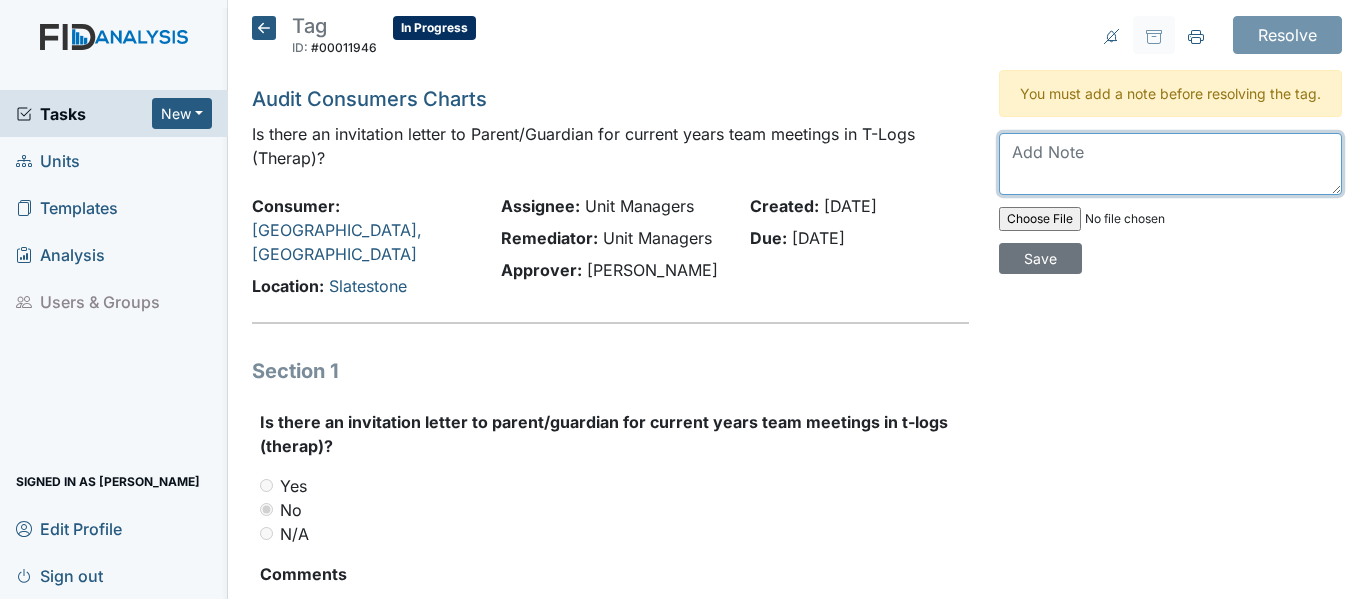 click at bounding box center (1170, 164) 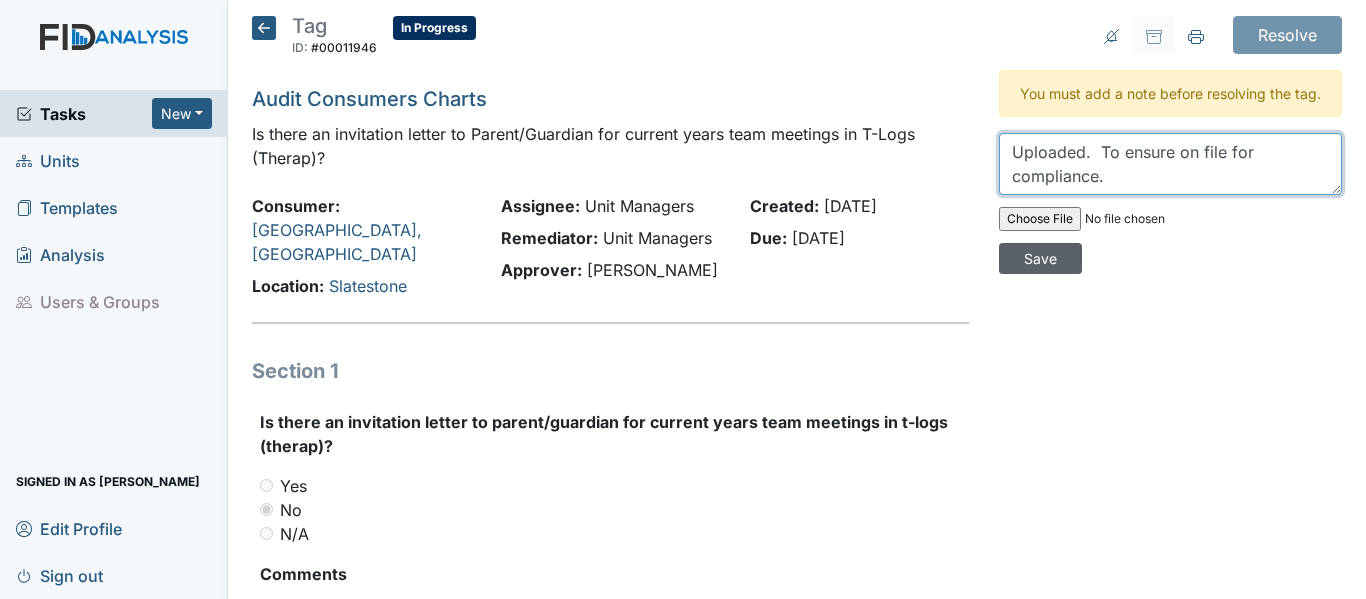 type on "Uploaded.  To ensure on file for compliance." 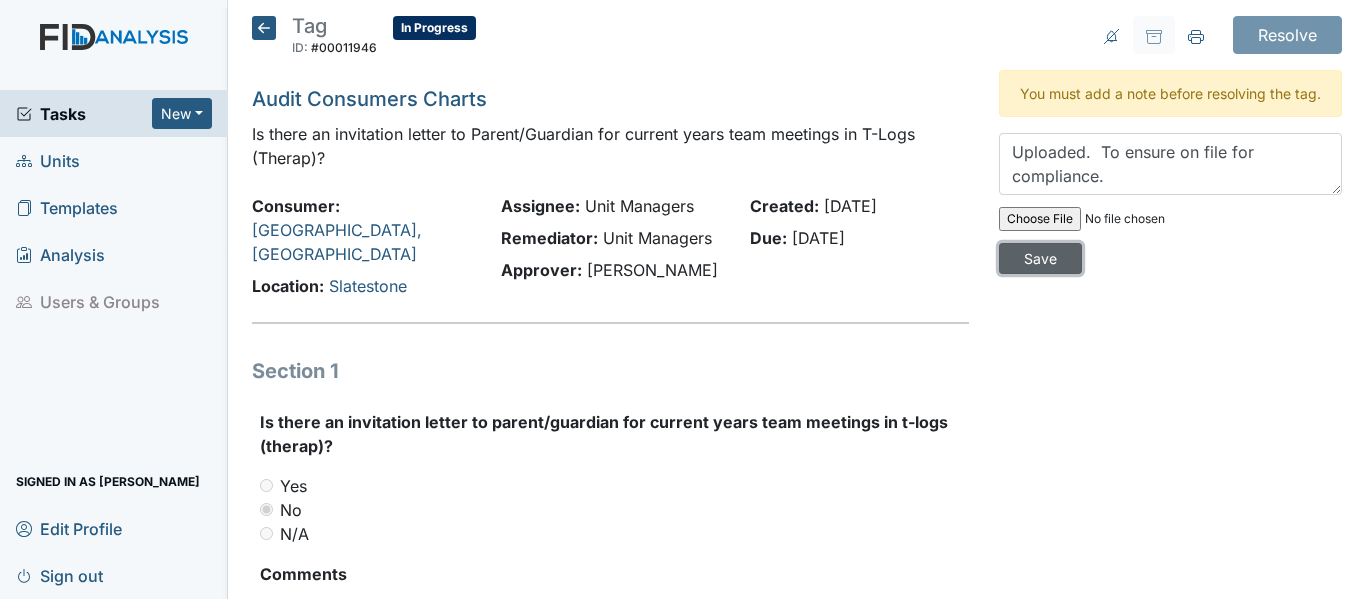 click on "Save" at bounding box center [1040, 258] 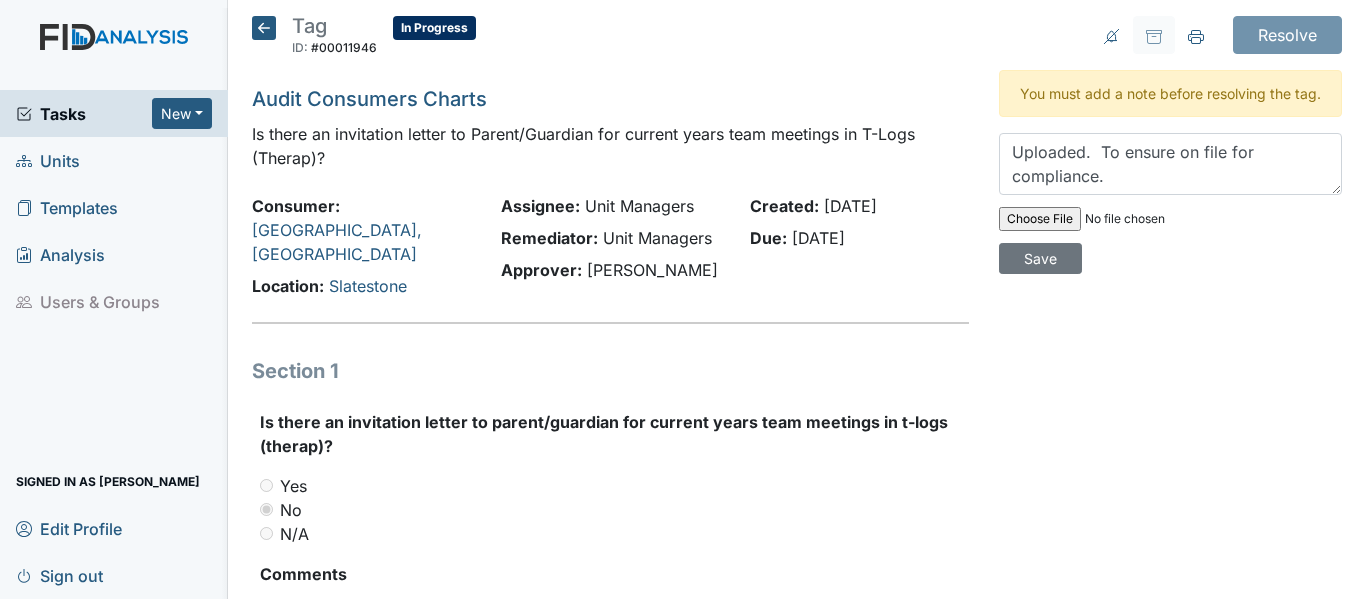 type 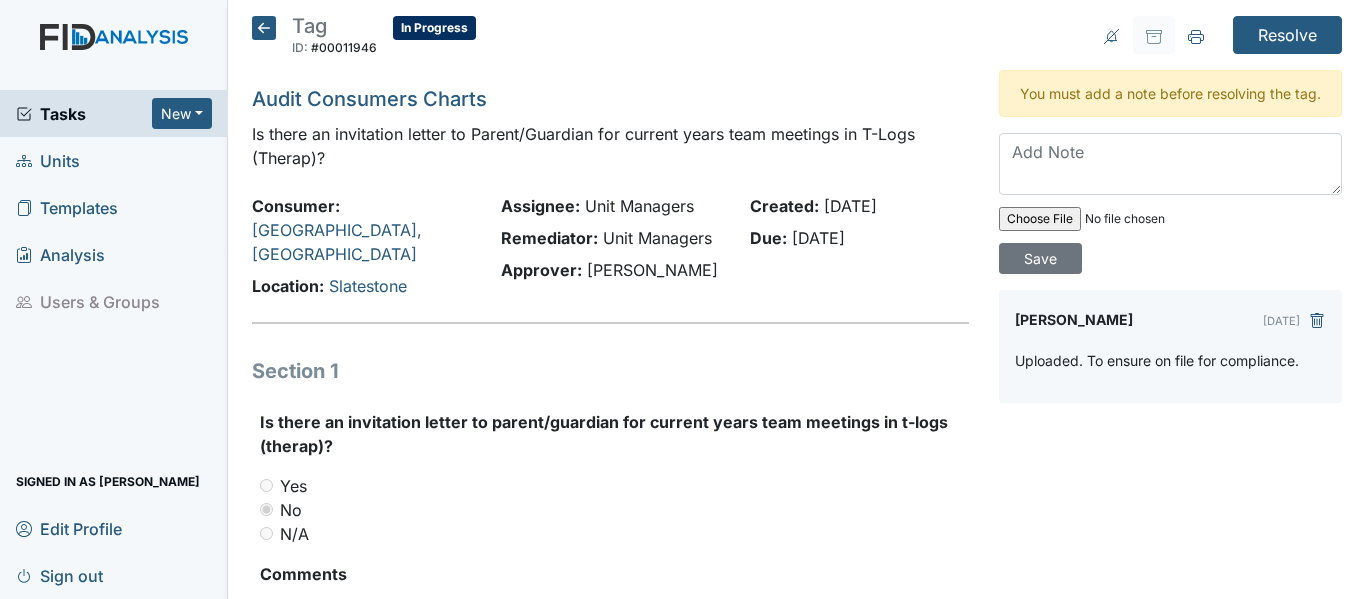 click on "Resolve
Archive Task
×
Are you sure you want to archive this task? It will appear as incomplete on reports.
Archive
Delete Task
×
Are you sure you want to delete this task?
Delete
You must add a note before resolving the tag.
Save
Allan King
Jul 30, 2025
Uploaded.  To ensure on file for compliance." at bounding box center [1170, 388] 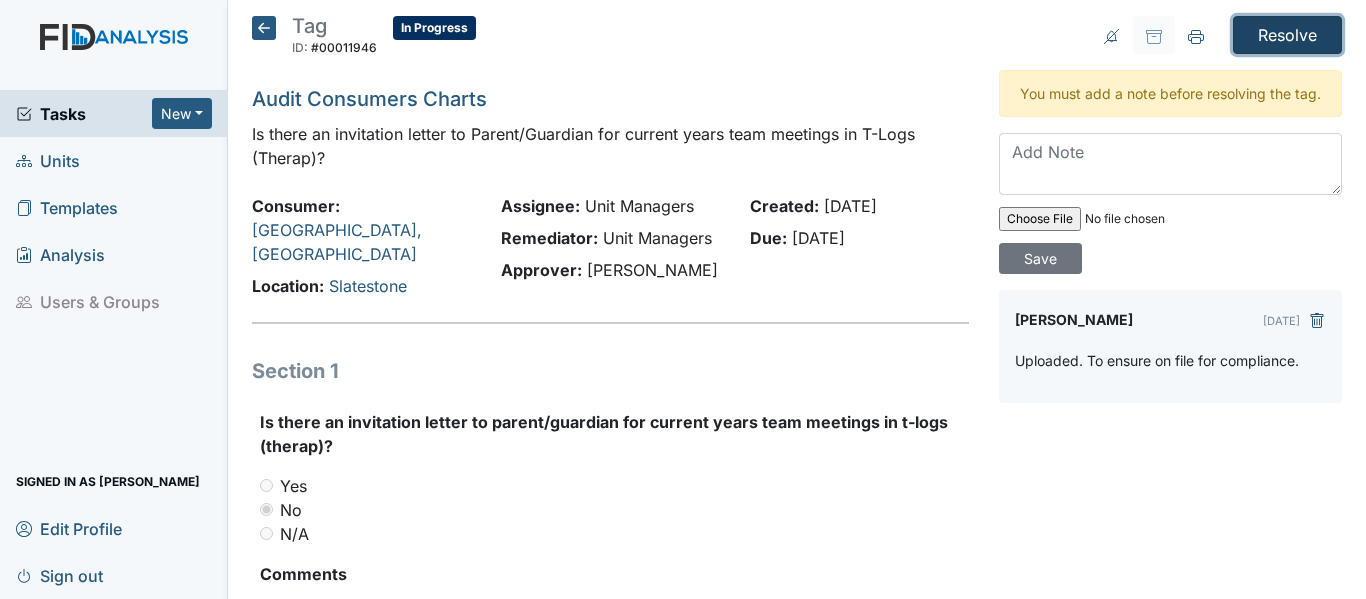 click on "Resolve" at bounding box center [1287, 35] 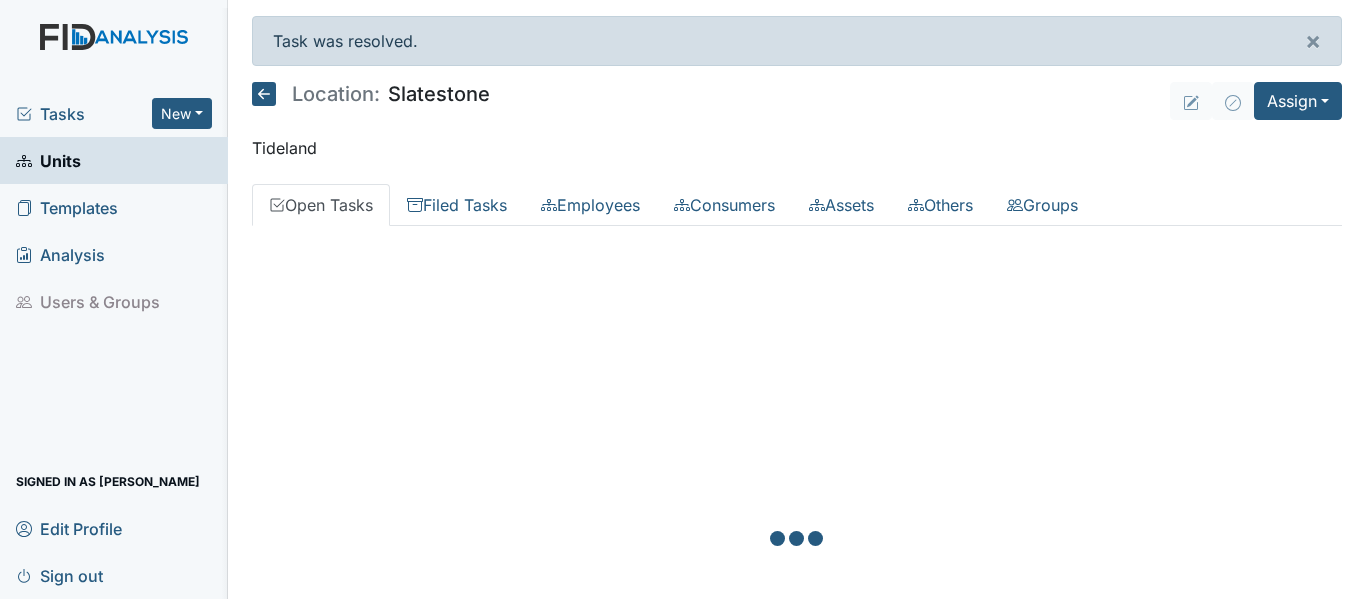 scroll, scrollTop: 0, scrollLeft: 0, axis: both 